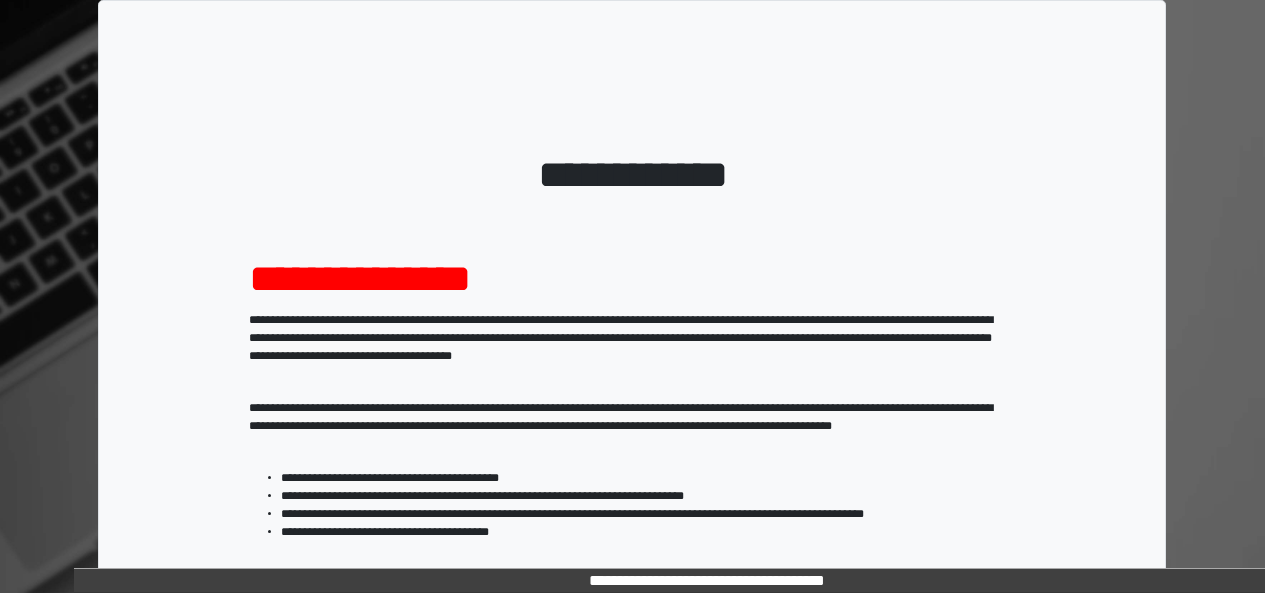scroll, scrollTop: 0, scrollLeft: 0, axis: both 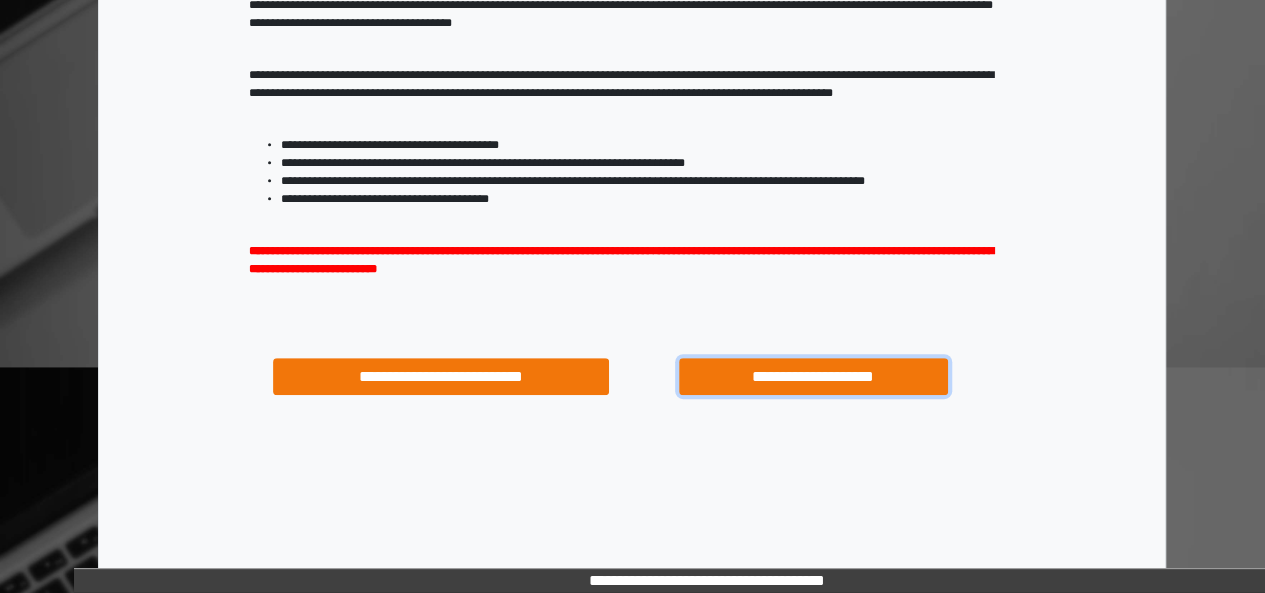 click on "**********" at bounding box center (813, 376) 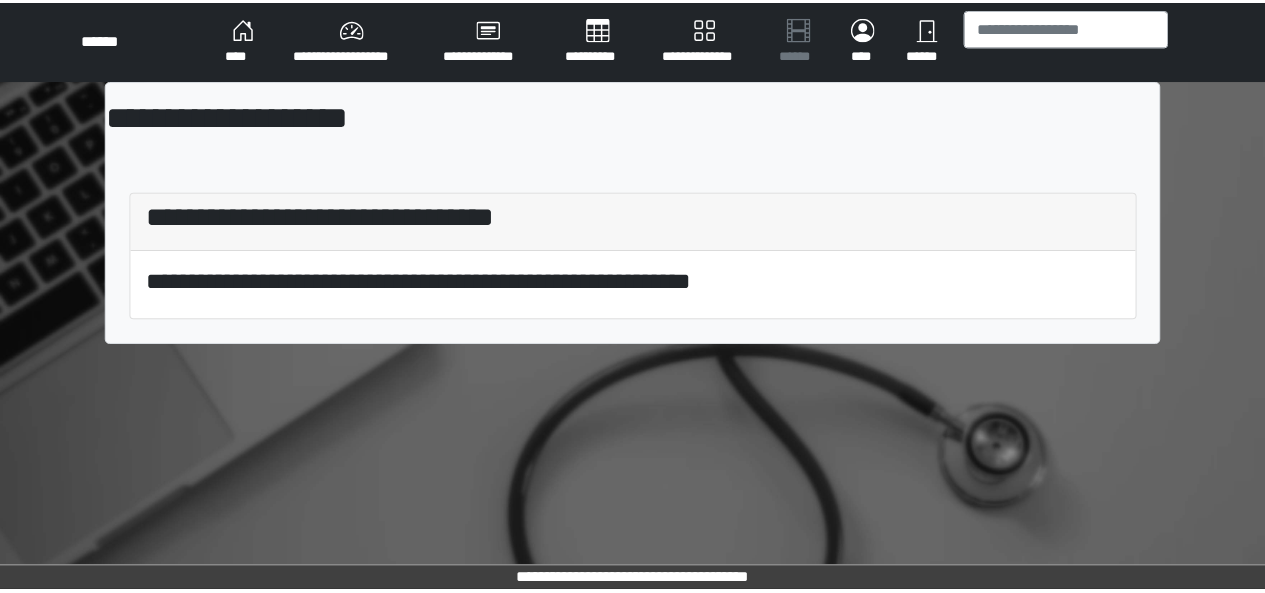 scroll, scrollTop: 0, scrollLeft: 0, axis: both 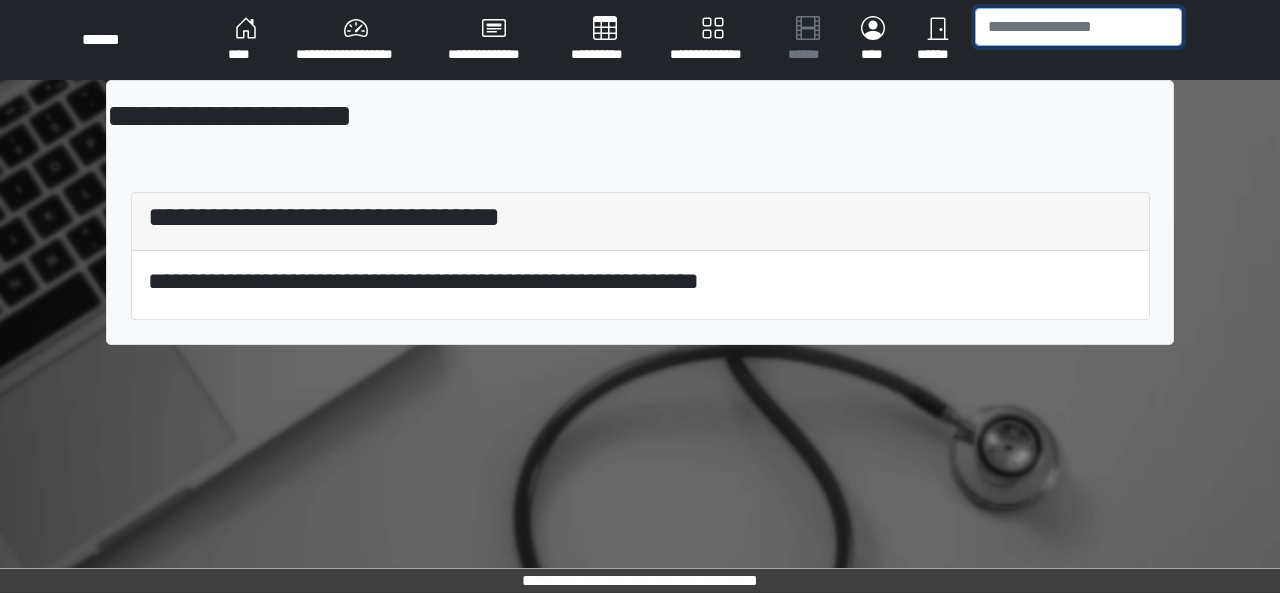 click at bounding box center (1078, 27) 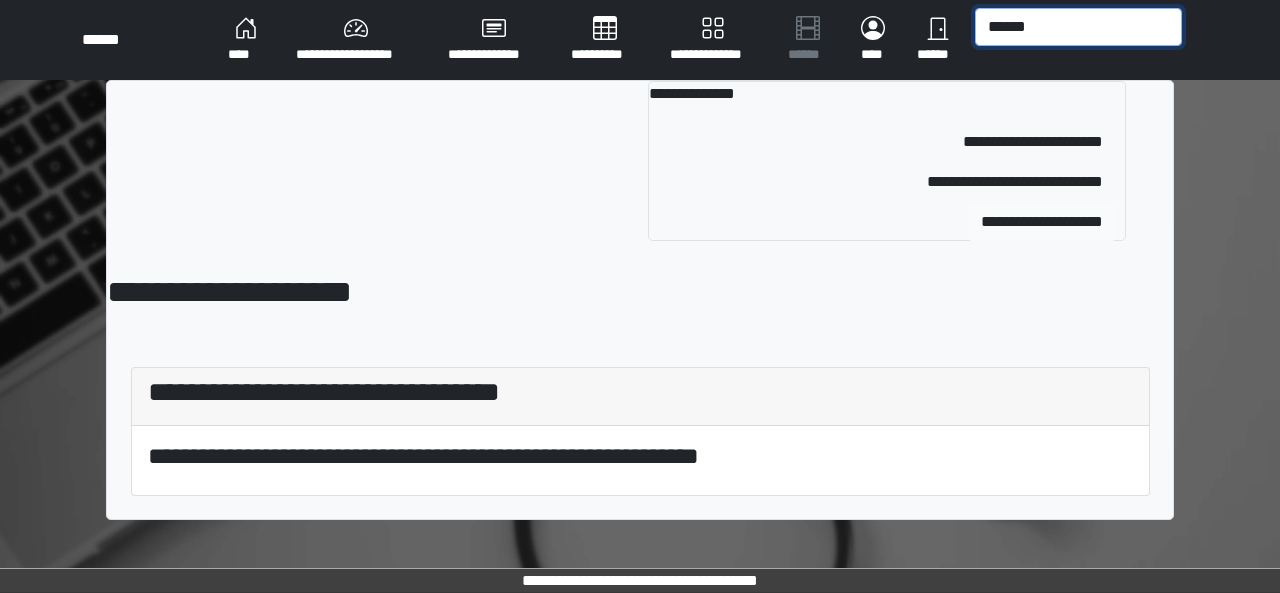 type on "******" 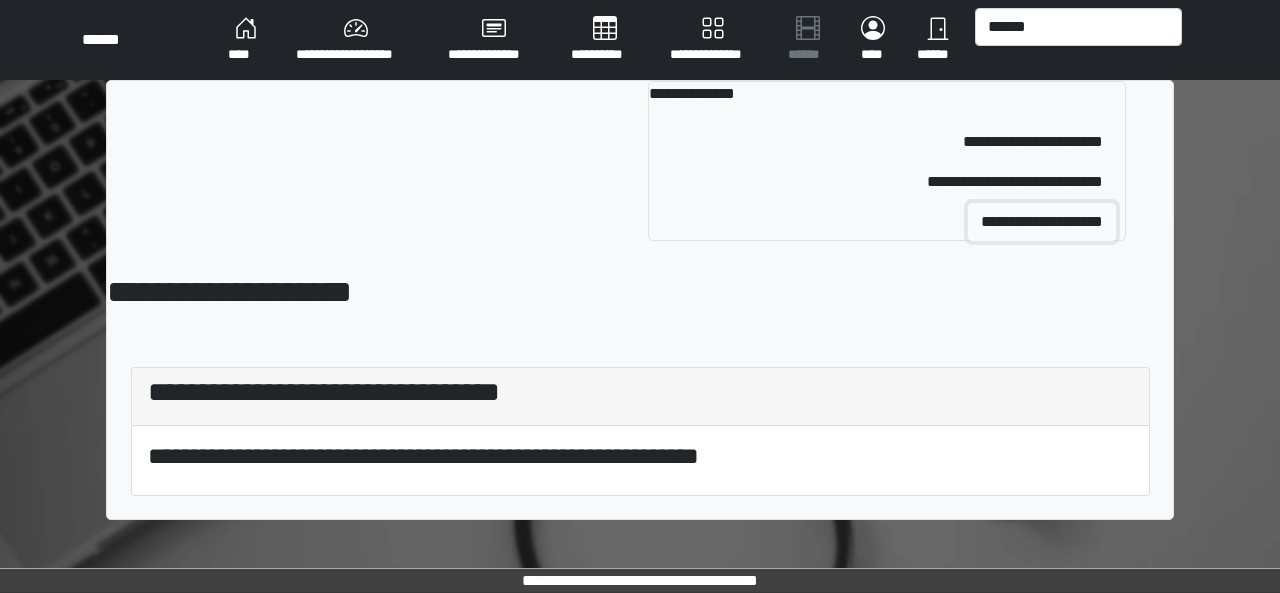 click on "**********" at bounding box center [1042, 222] 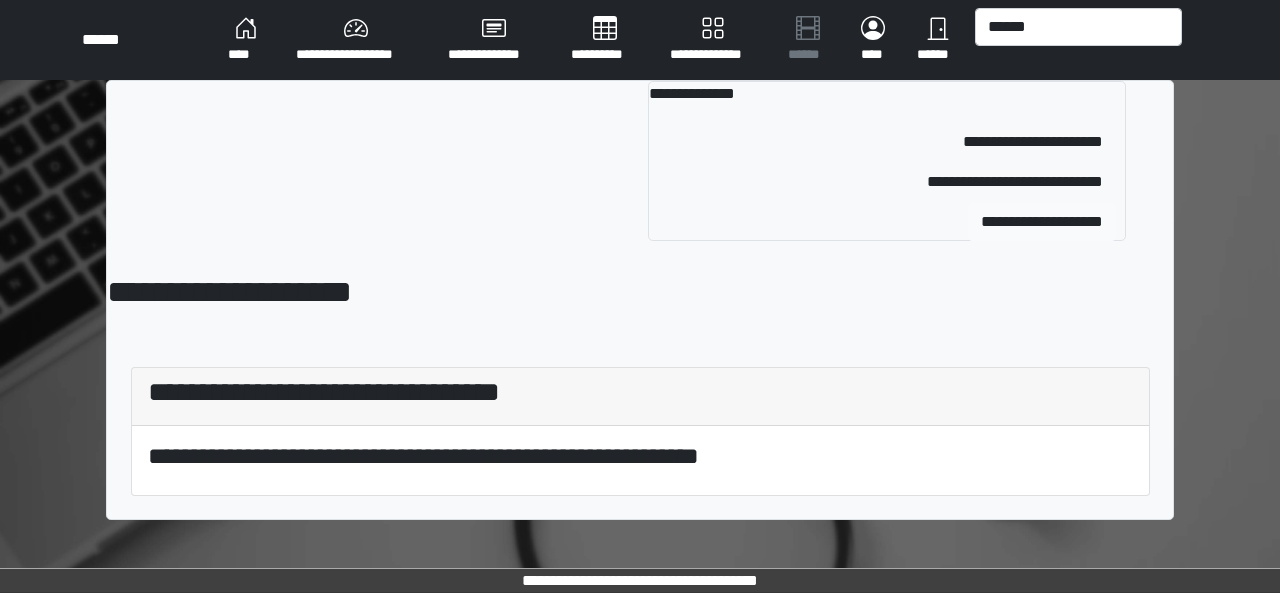type 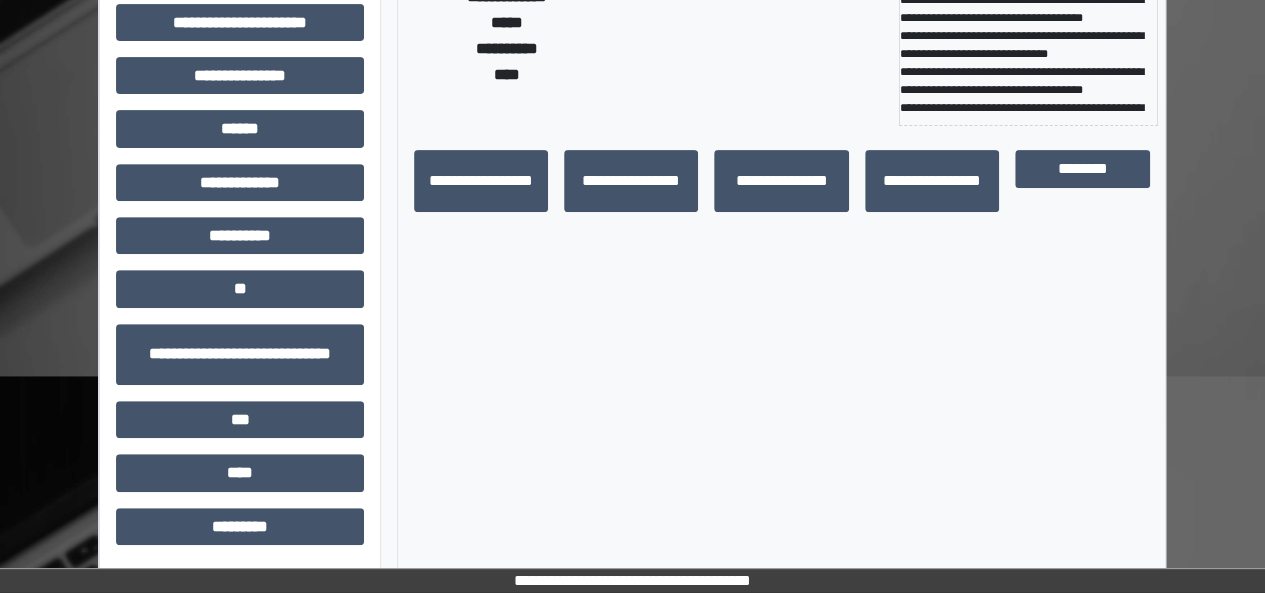 scroll, scrollTop: 0, scrollLeft: 0, axis: both 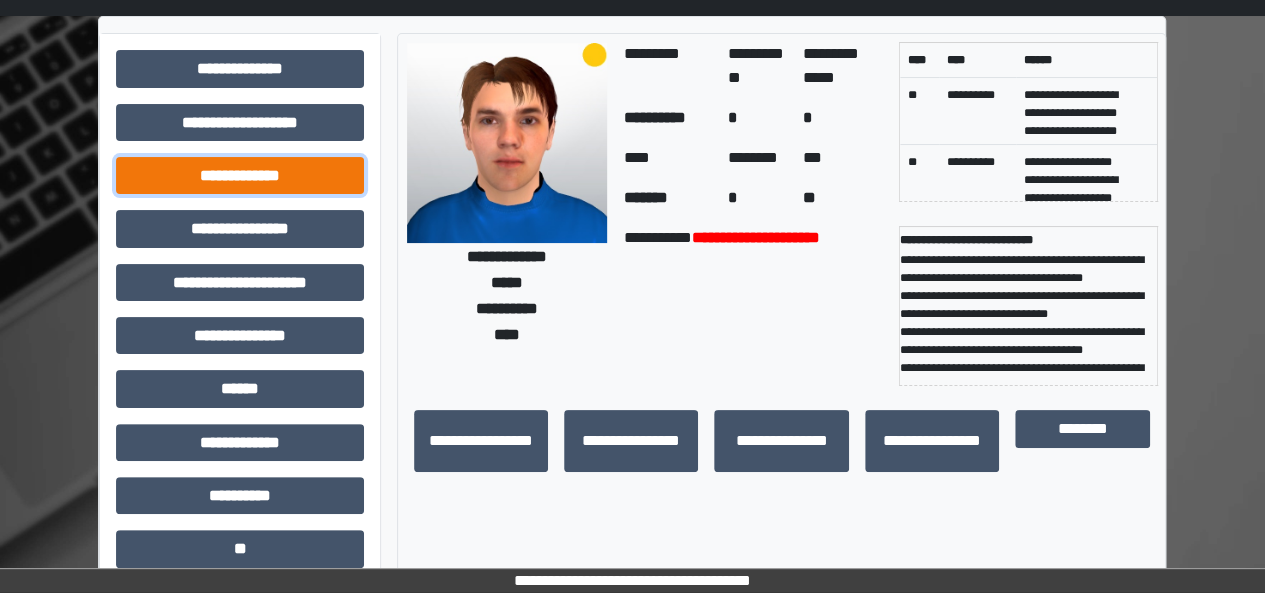 click on "**********" at bounding box center (240, 175) 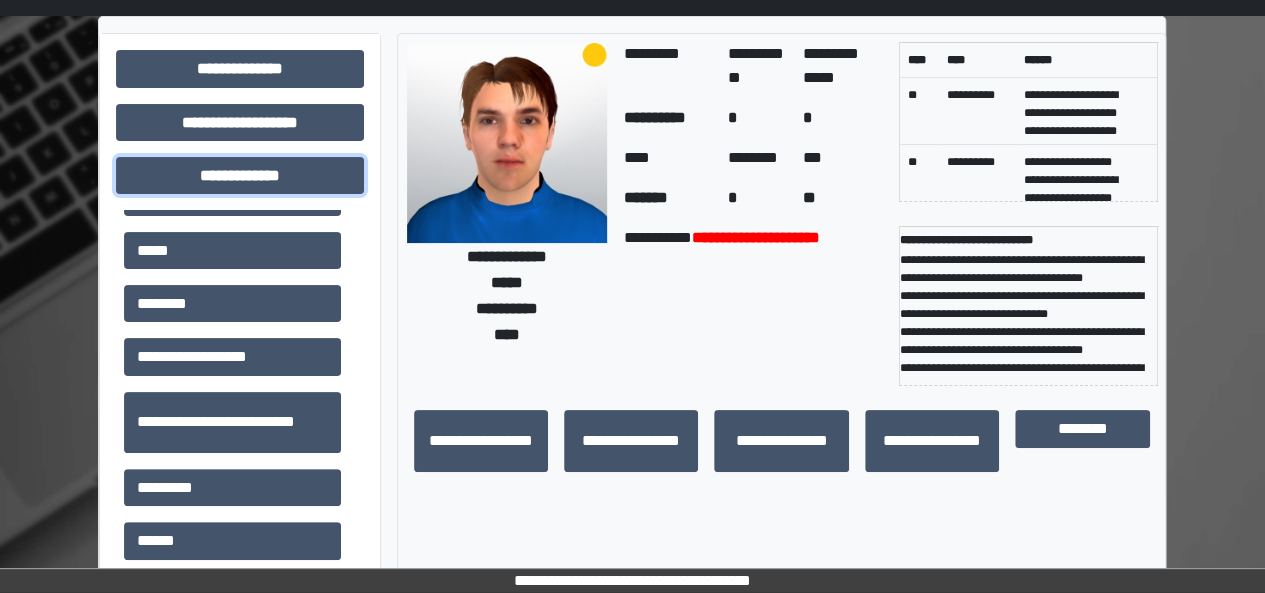 scroll, scrollTop: 376, scrollLeft: 0, axis: vertical 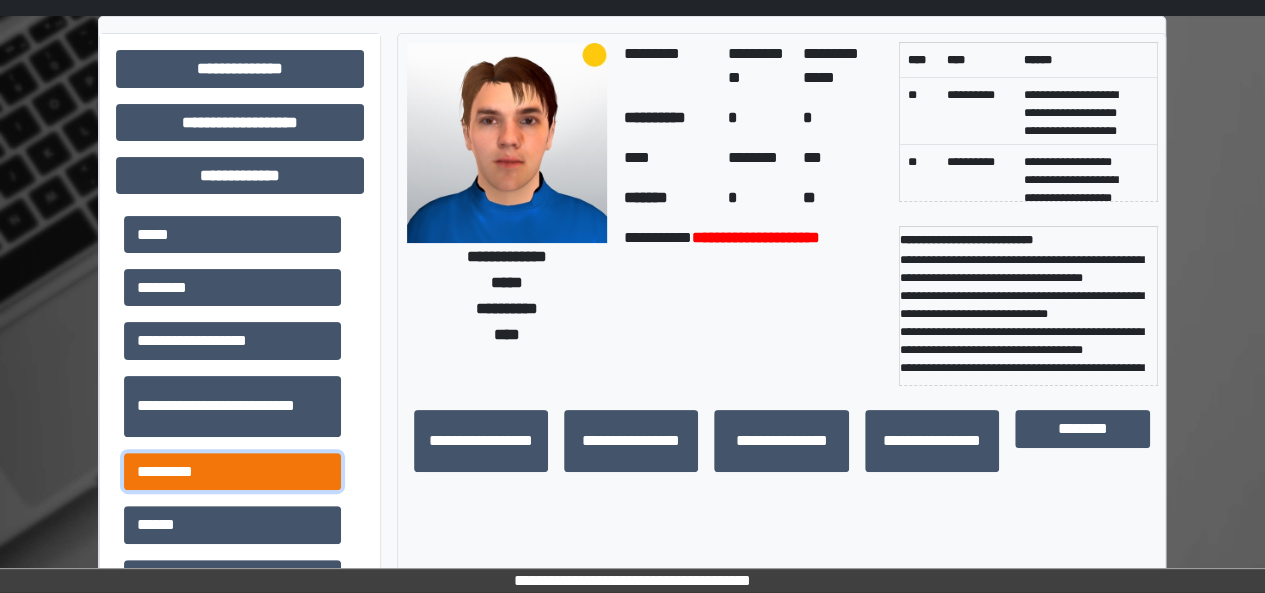click on "*********" at bounding box center [232, 471] 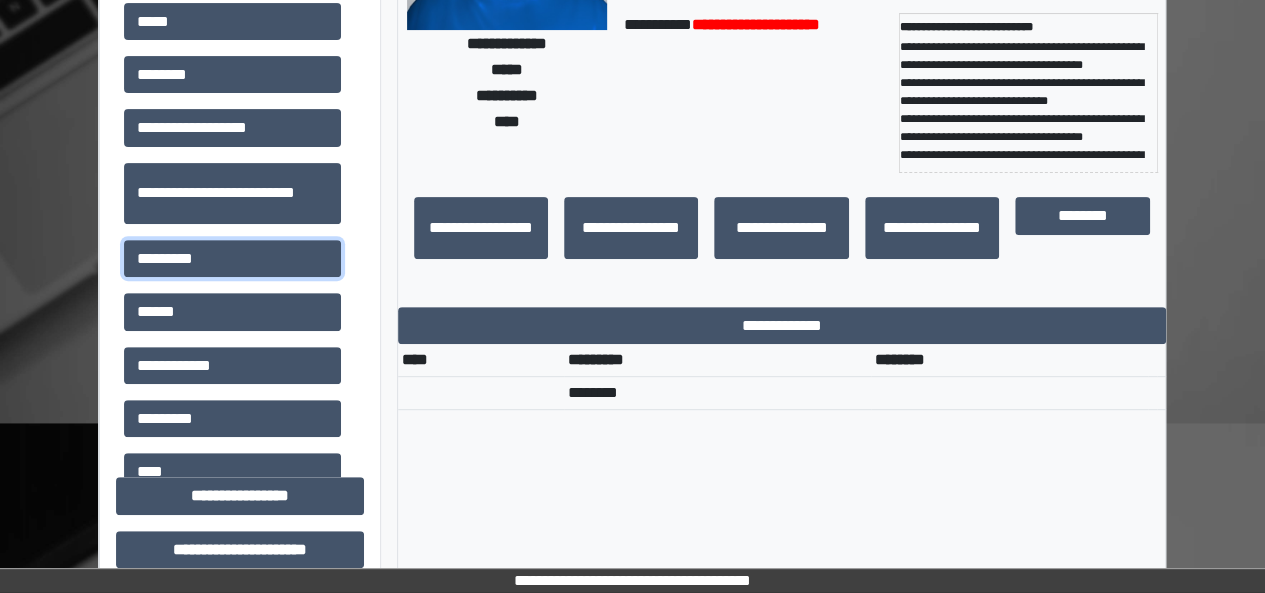 scroll, scrollTop: 64, scrollLeft: 0, axis: vertical 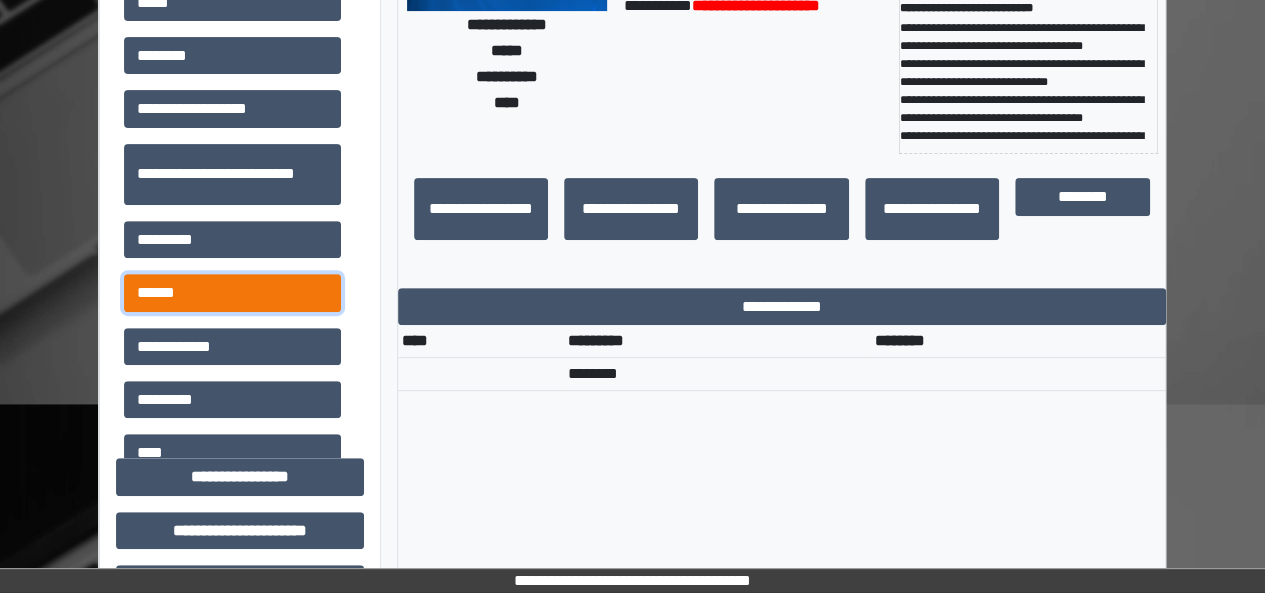 click on "******" at bounding box center (232, 292) 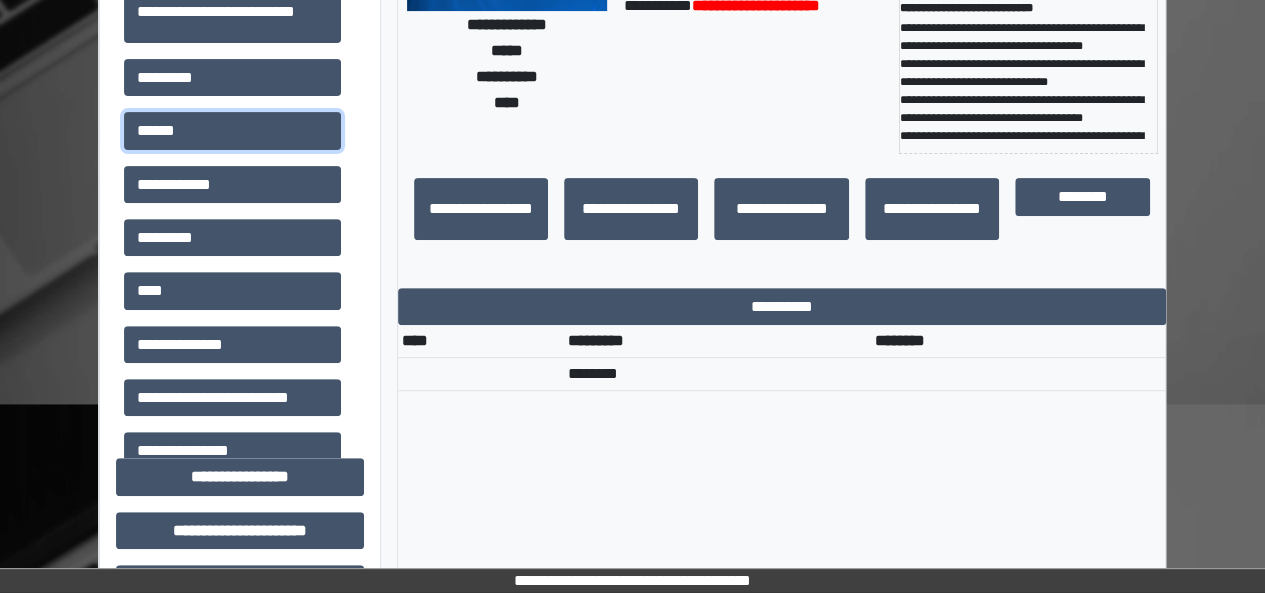 scroll, scrollTop: 546, scrollLeft: 0, axis: vertical 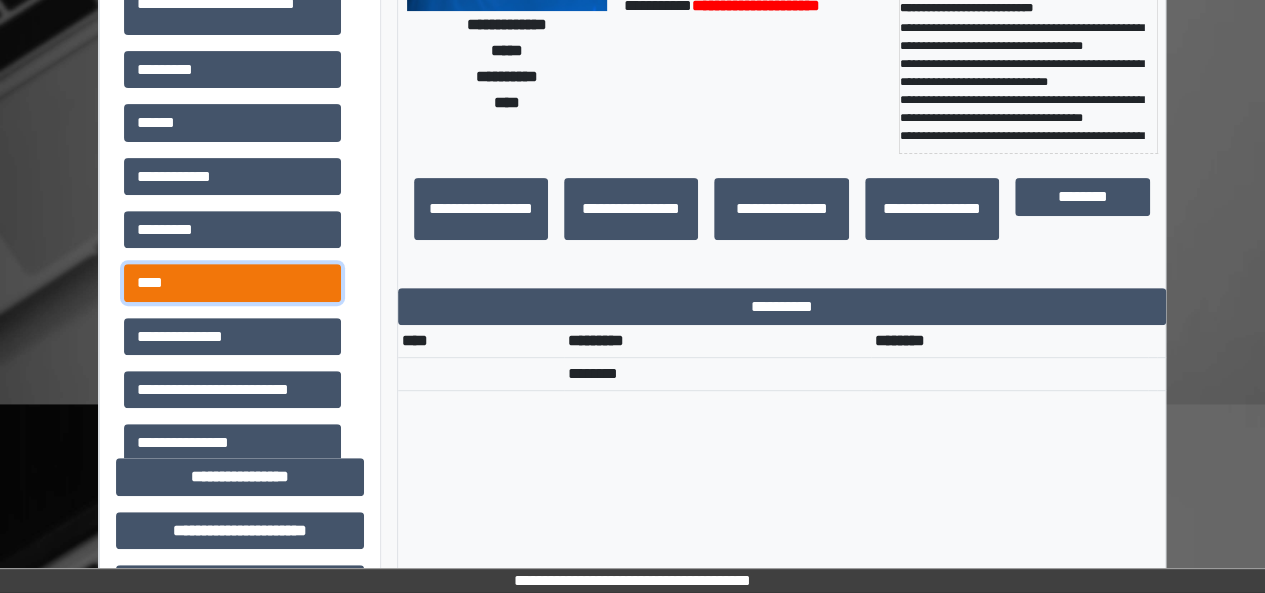 click on "****" at bounding box center (232, 282) 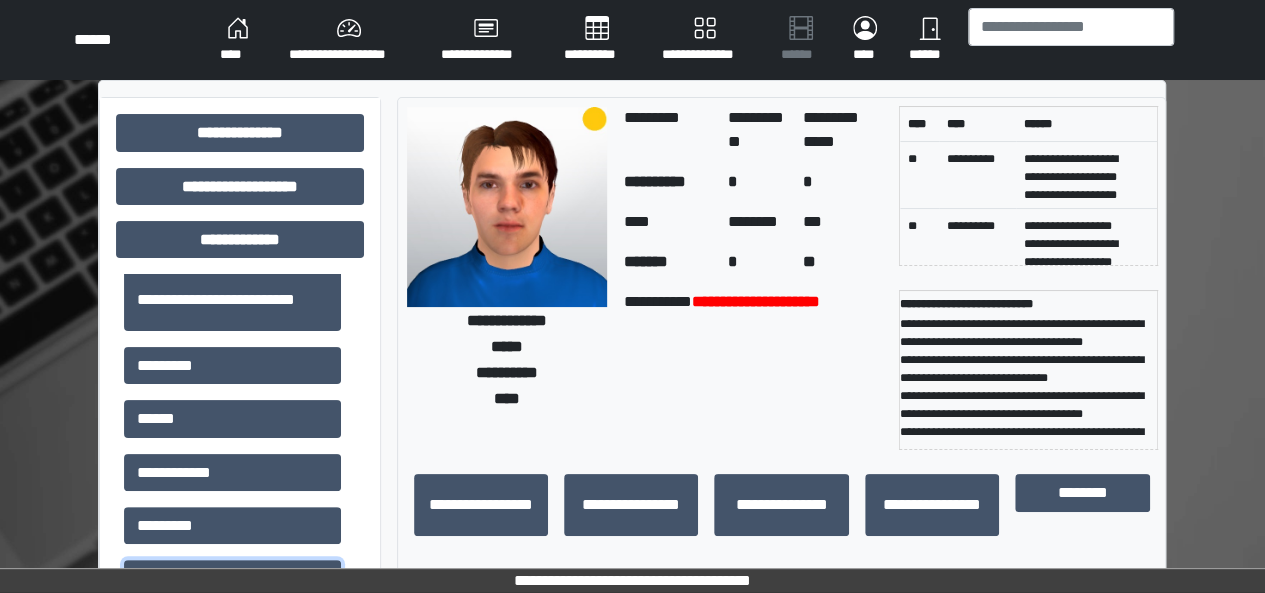 scroll, scrollTop: 296, scrollLeft: 0, axis: vertical 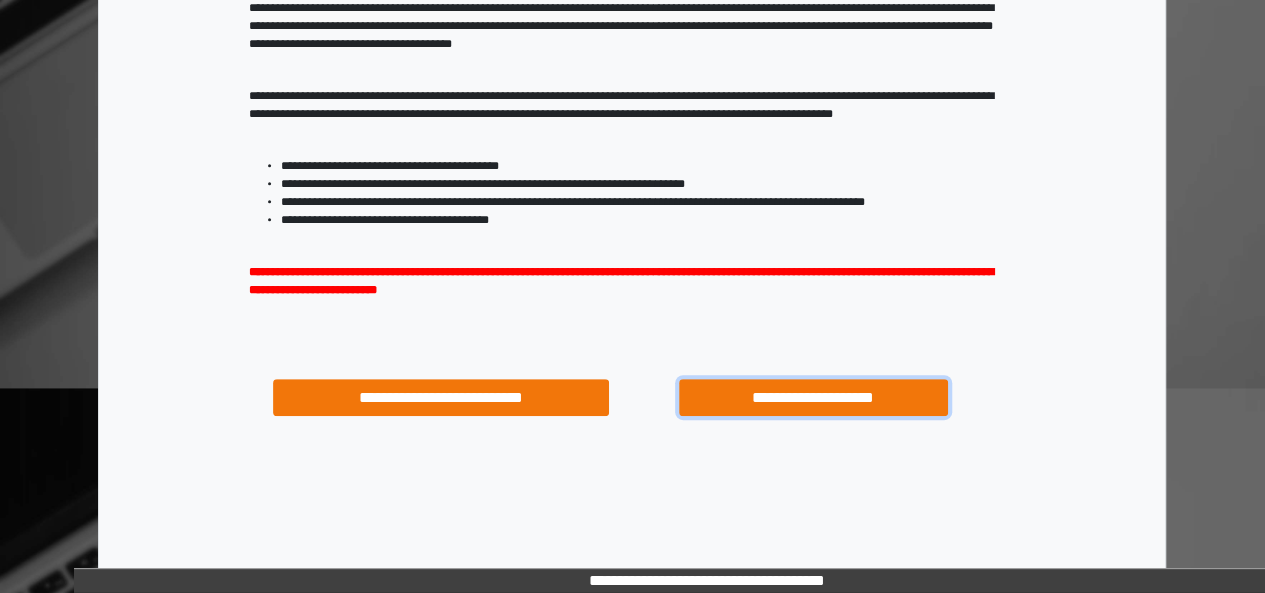 click on "**********" at bounding box center (813, 397) 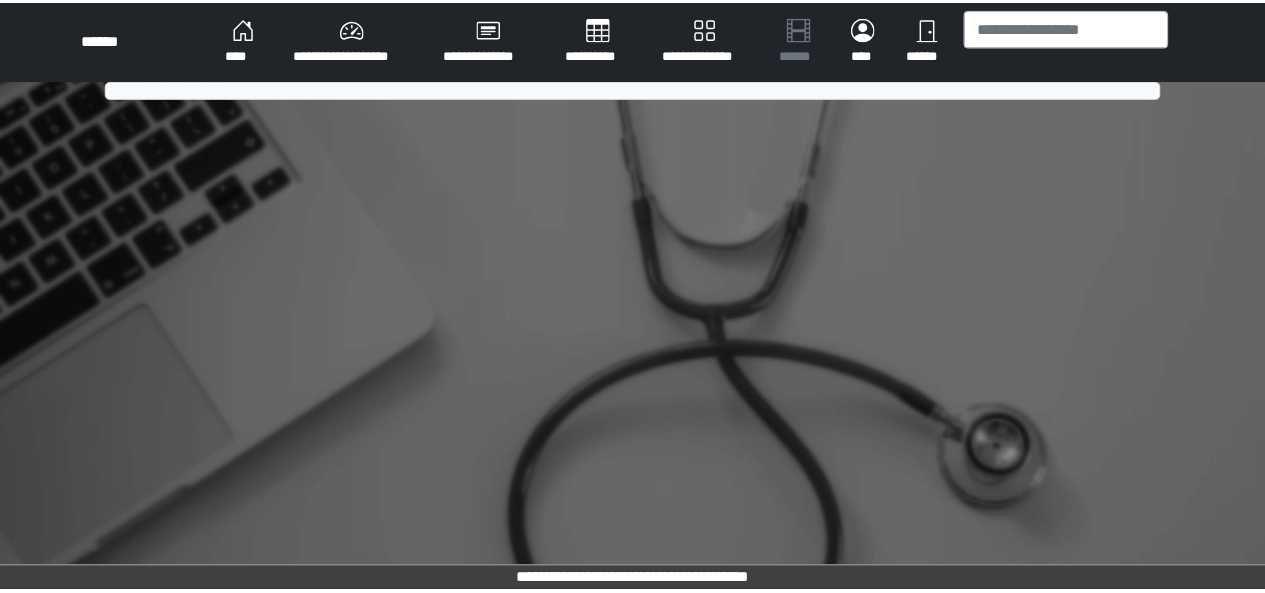scroll, scrollTop: 0, scrollLeft: 0, axis: both 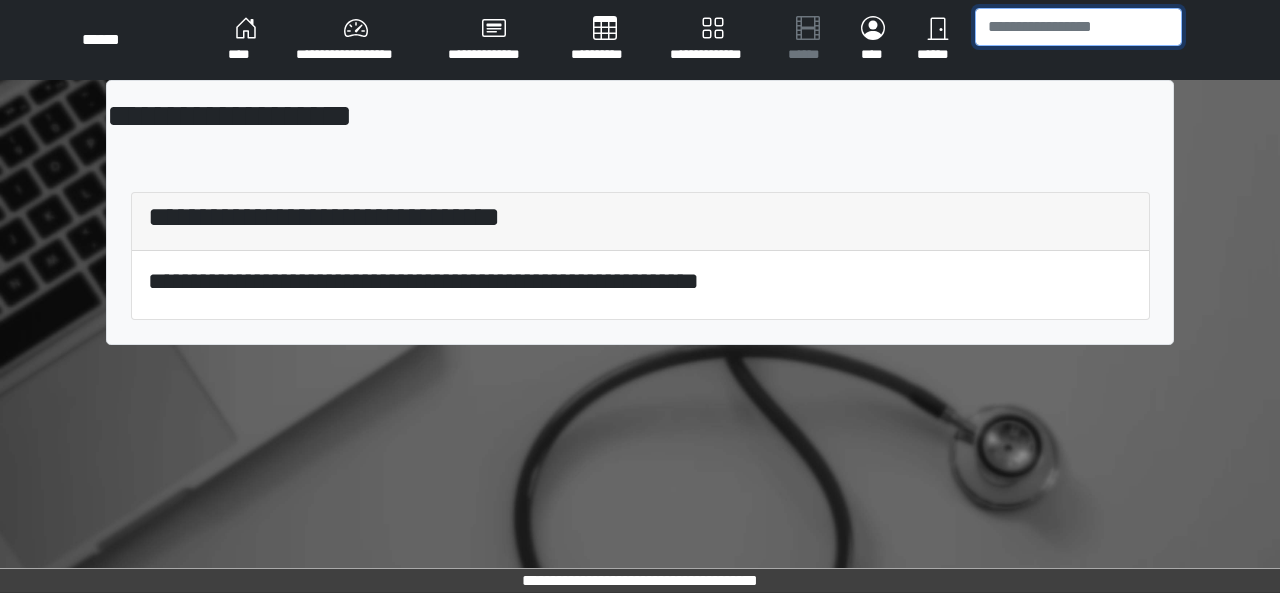 click at bounding box center (1078, 27) 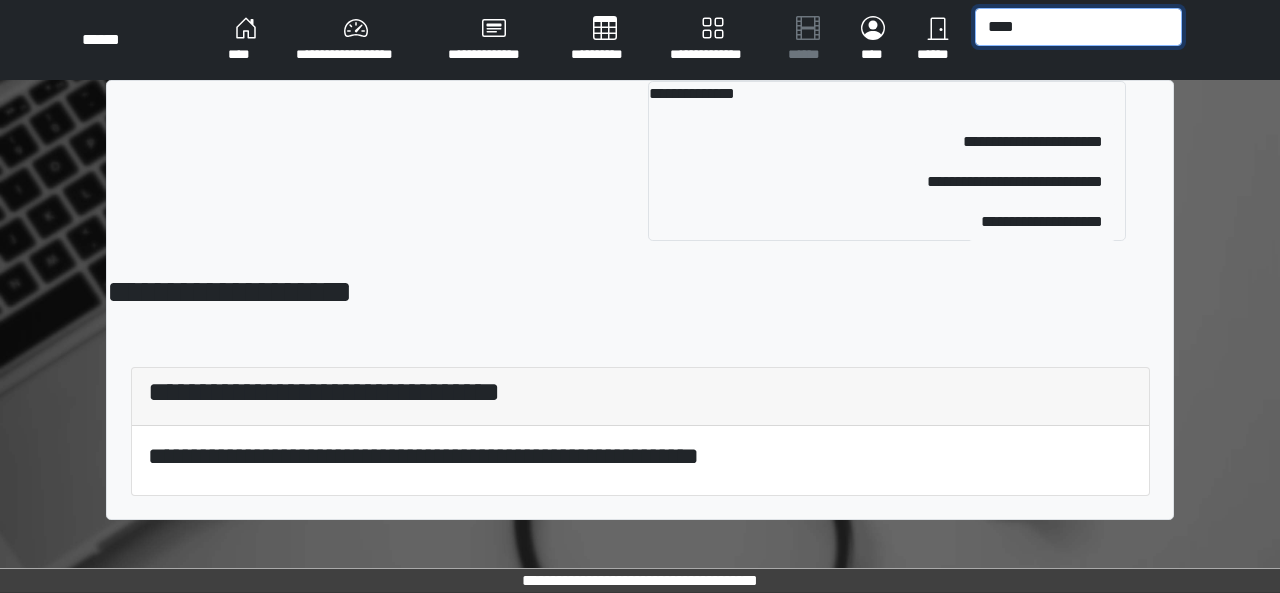click on "****" at bounding box center [1078, 27] 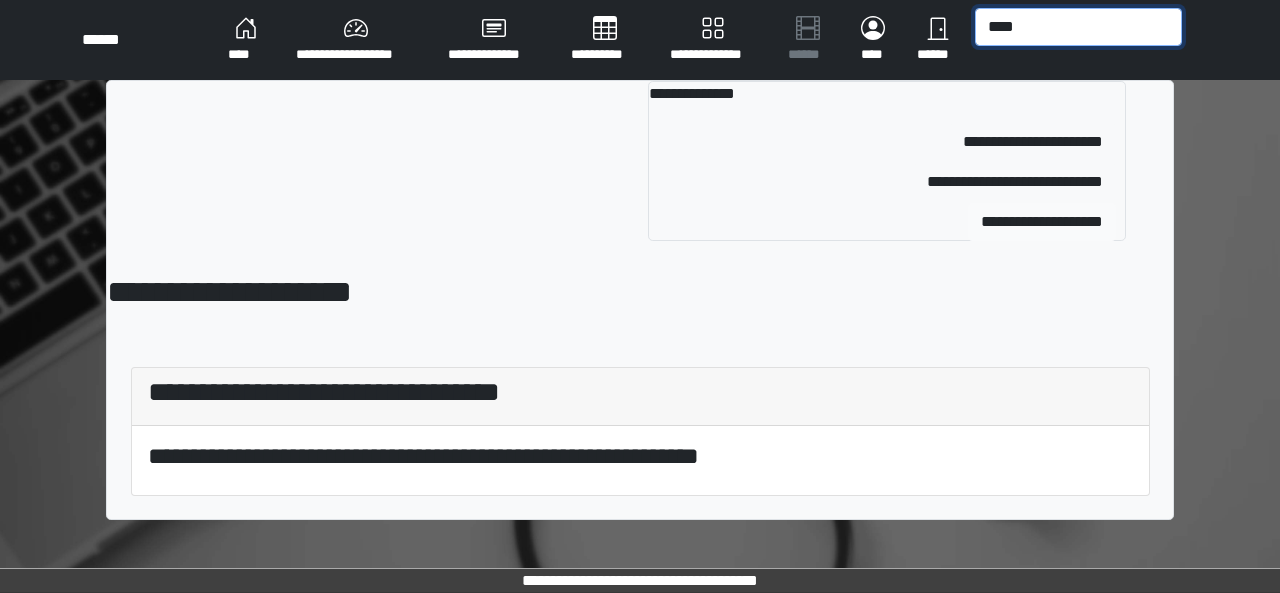 type on "****" 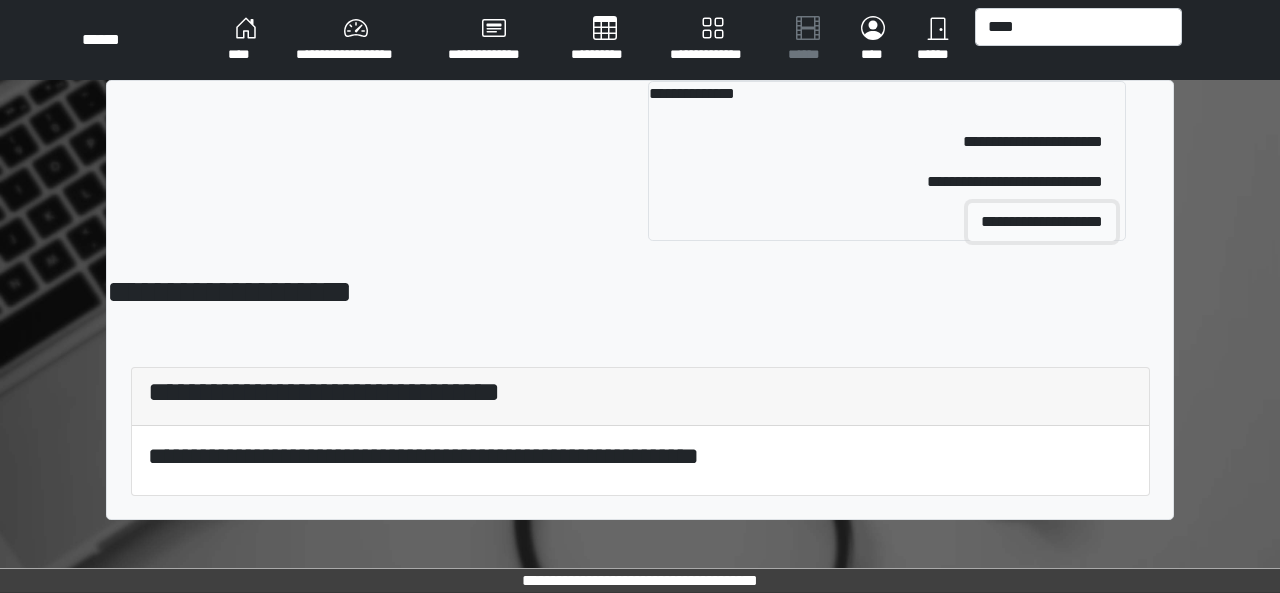 click on "**********" at bounding box center (1042, 222) 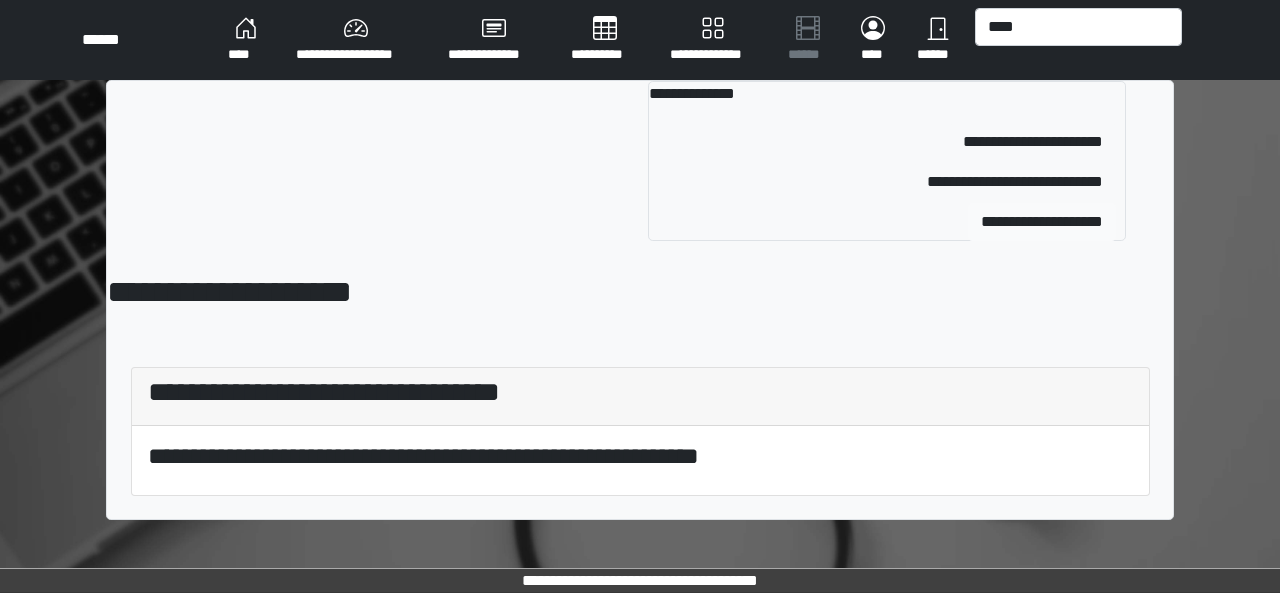 type 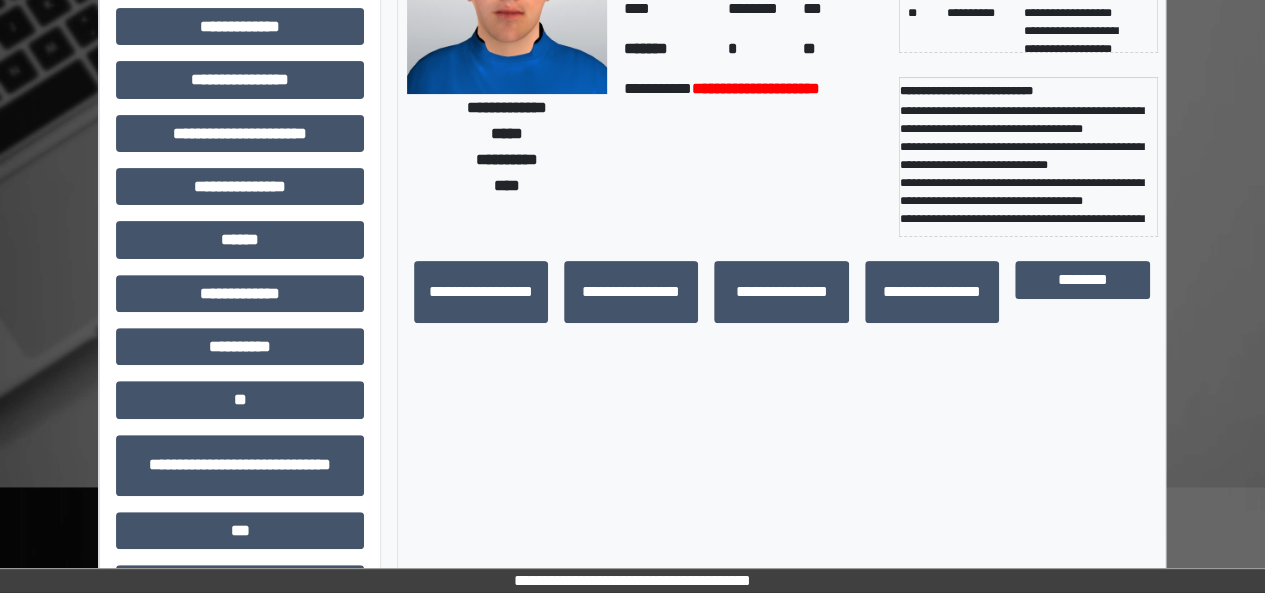 scroll, scrollTop: 256, scrollLeft: 0, axis: vertical 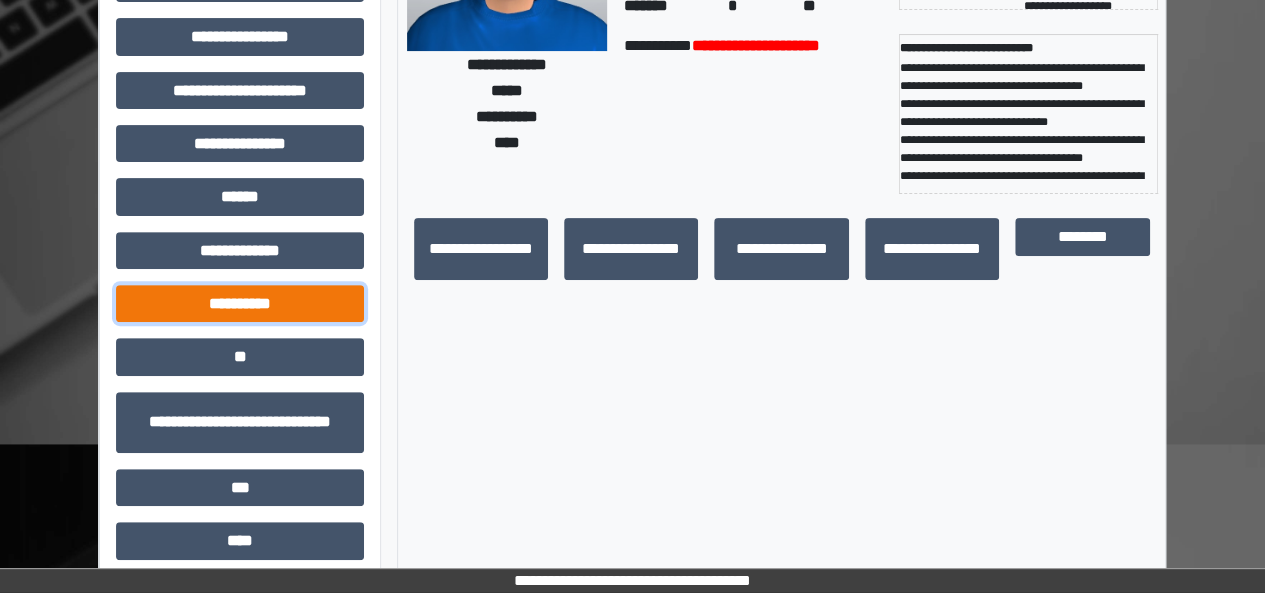click on "**********" at bounding box center (240, 303) 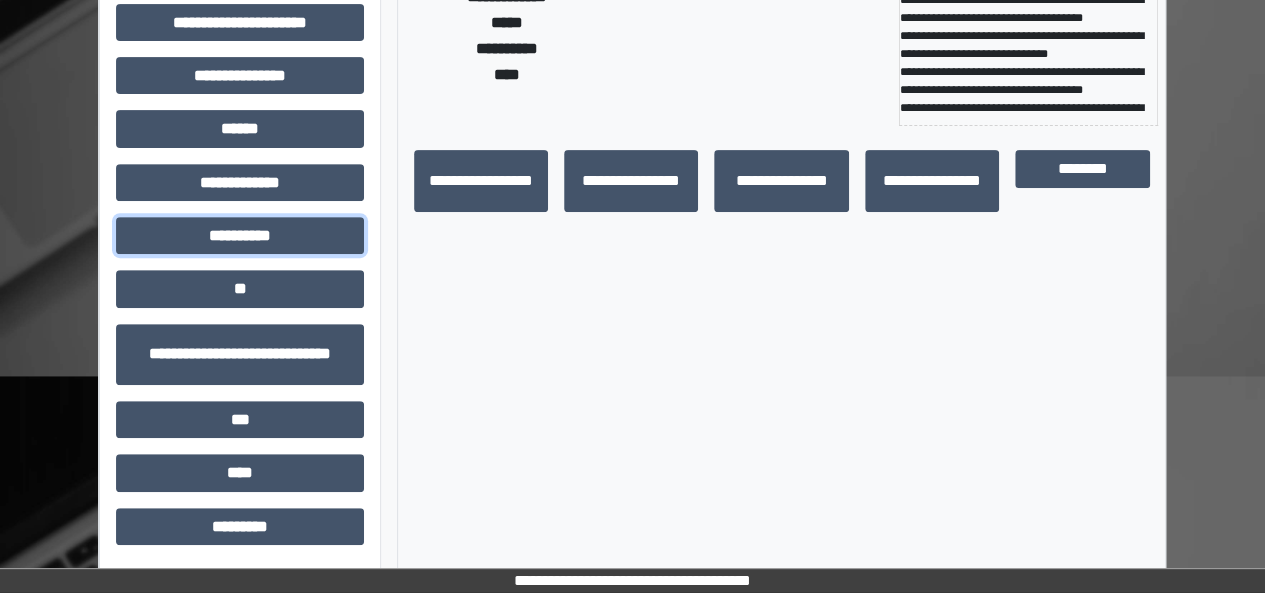 scroll, scrollTop: 256, scrollLeft: 0, axis: vertical 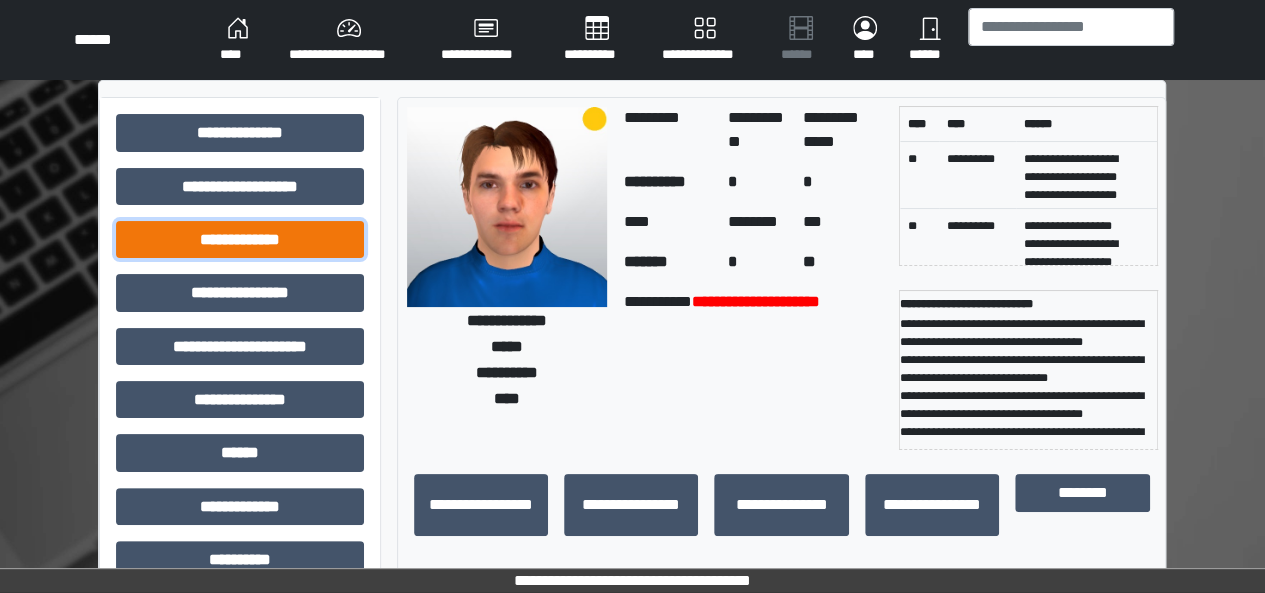 click on "**********" at bounding box center [240, 239] 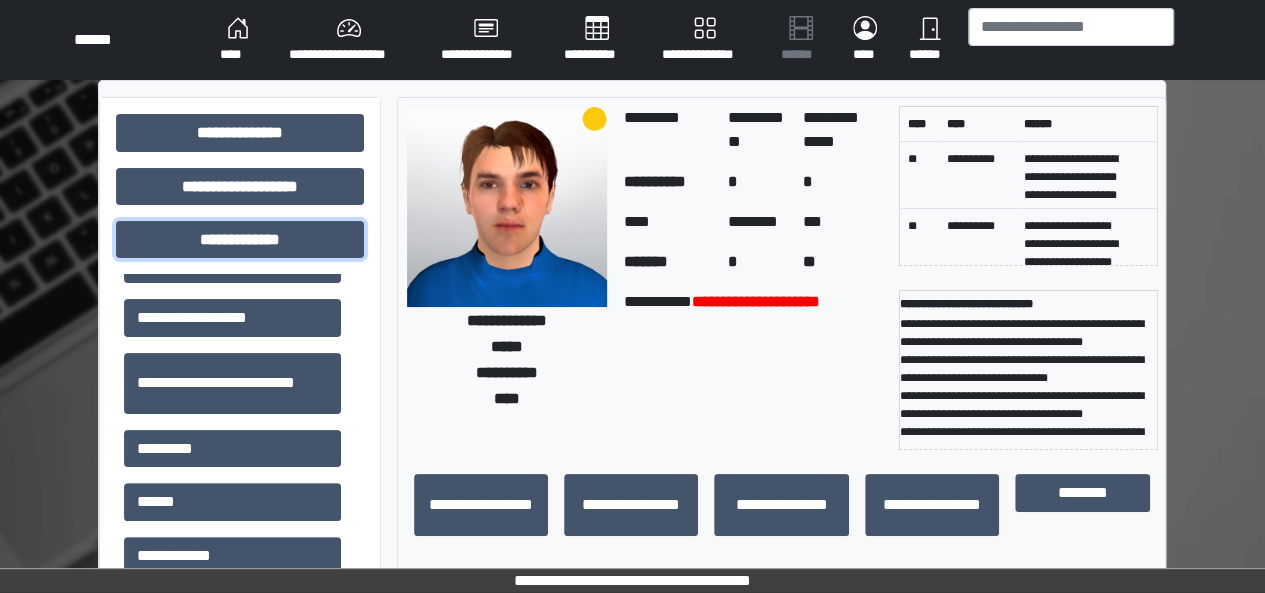 scroll, scrollTop: 569, scrollLeft: 0, axis: vertical 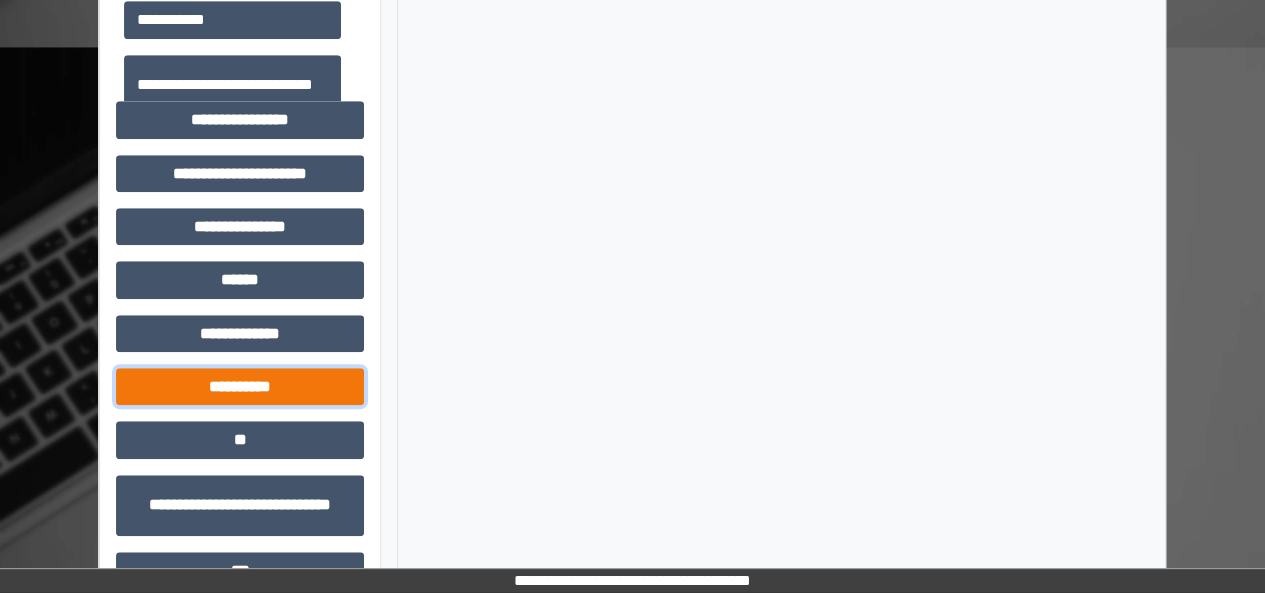 click on "**********" at bounding box center [240, 386] 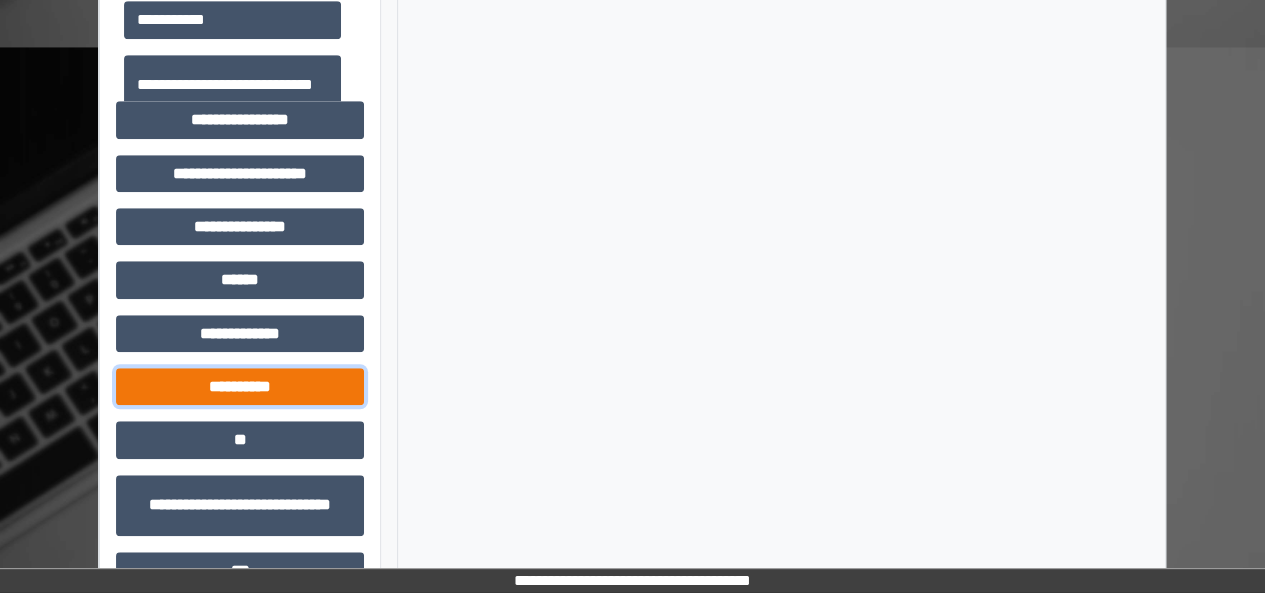 click on "**********" at bounding box center (240, 386) 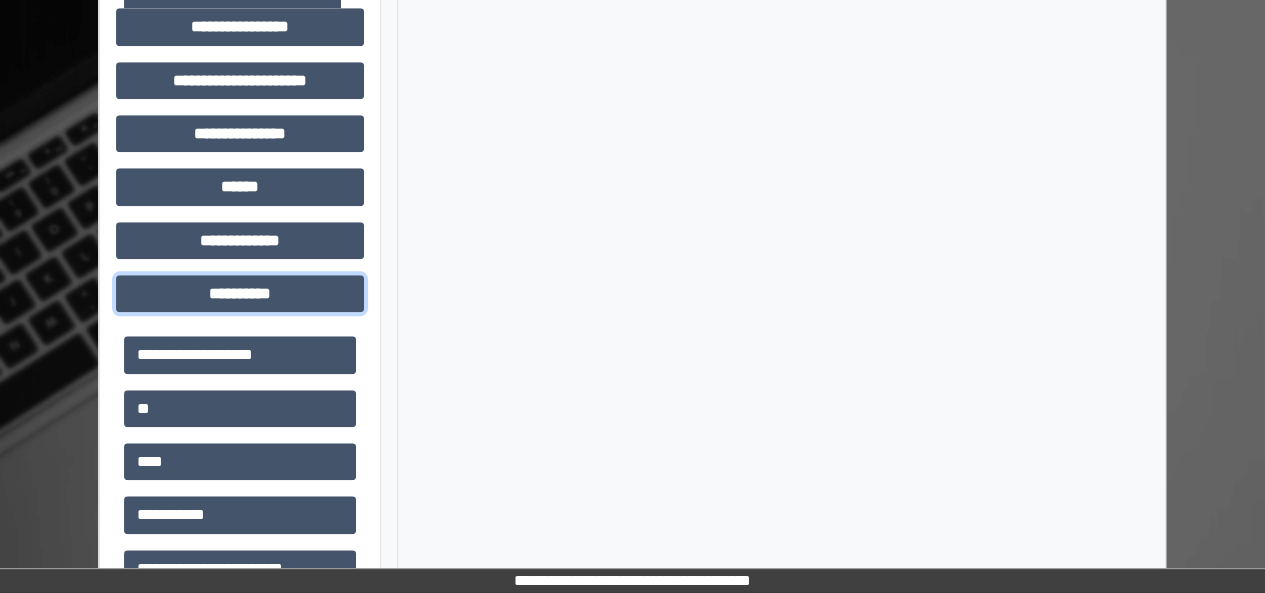 scroll, scrollTop: 784, scrollLeft: 0, axis: vertical 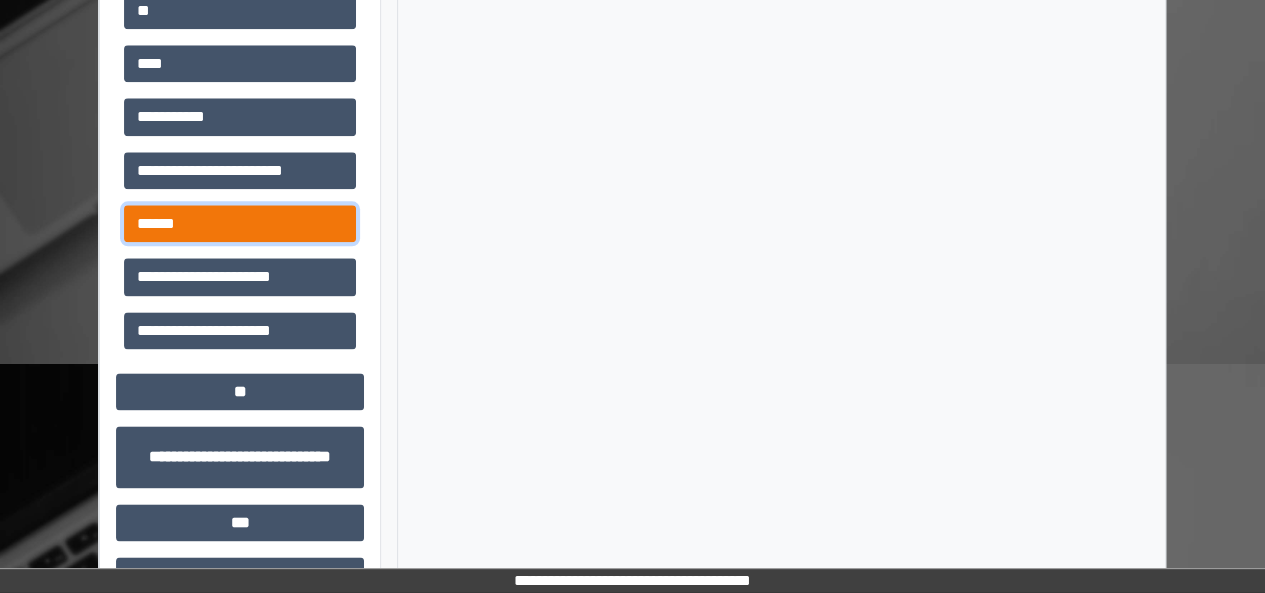 click on "******" at bounding box center [240, 223] 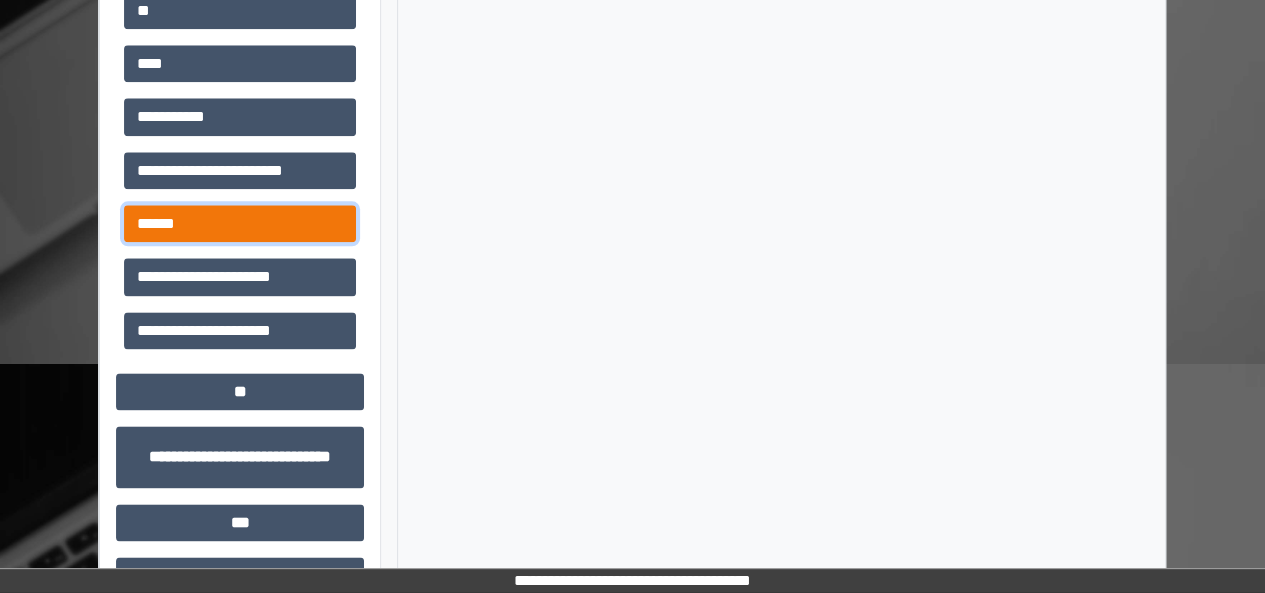 click on "******" at bounding box center [240, 223] 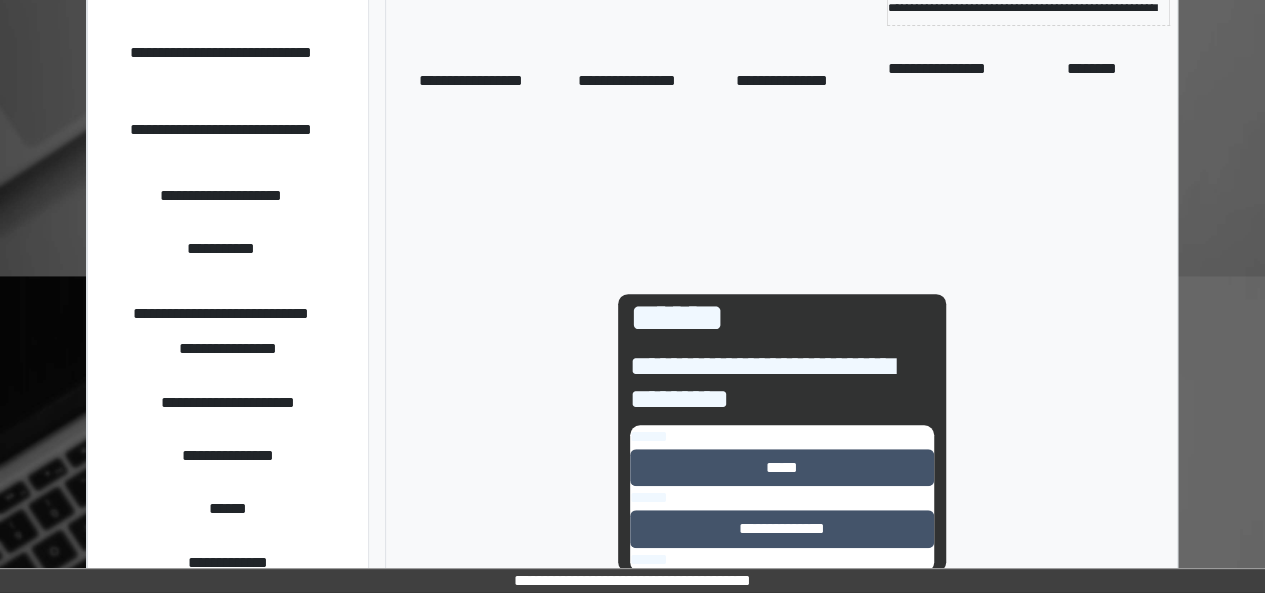 scroll, scrollTop: 930, scrollLeft: 0, axis: vertical 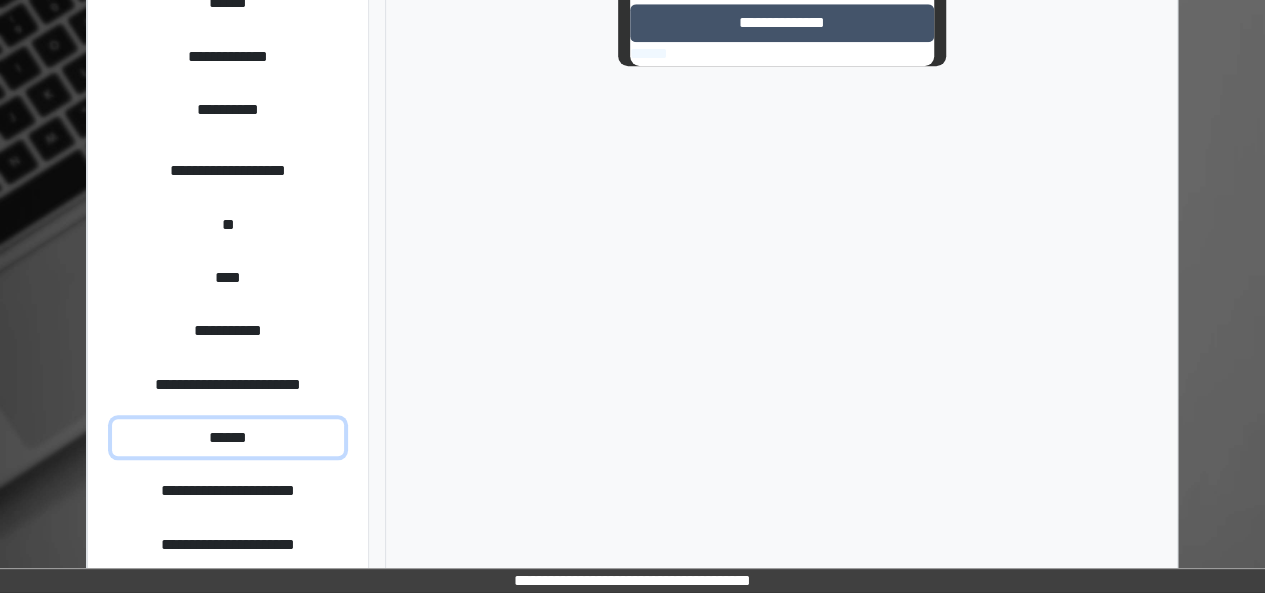 type 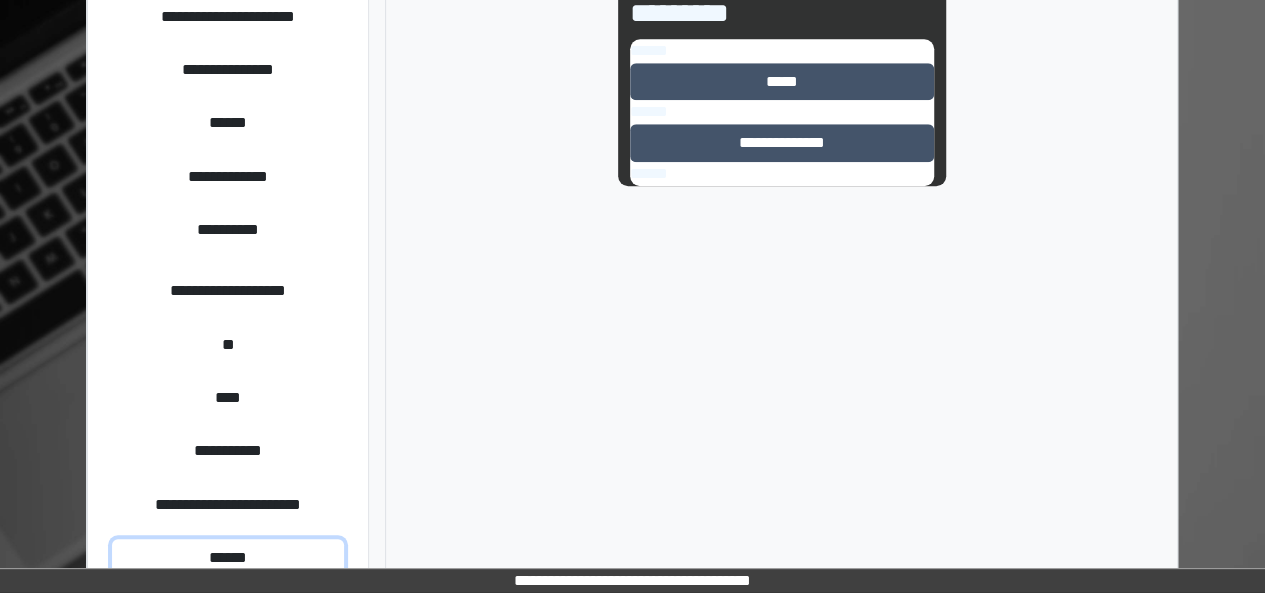 scroll, scrollTop: 770, scrollLeft: 0, axis: vertical 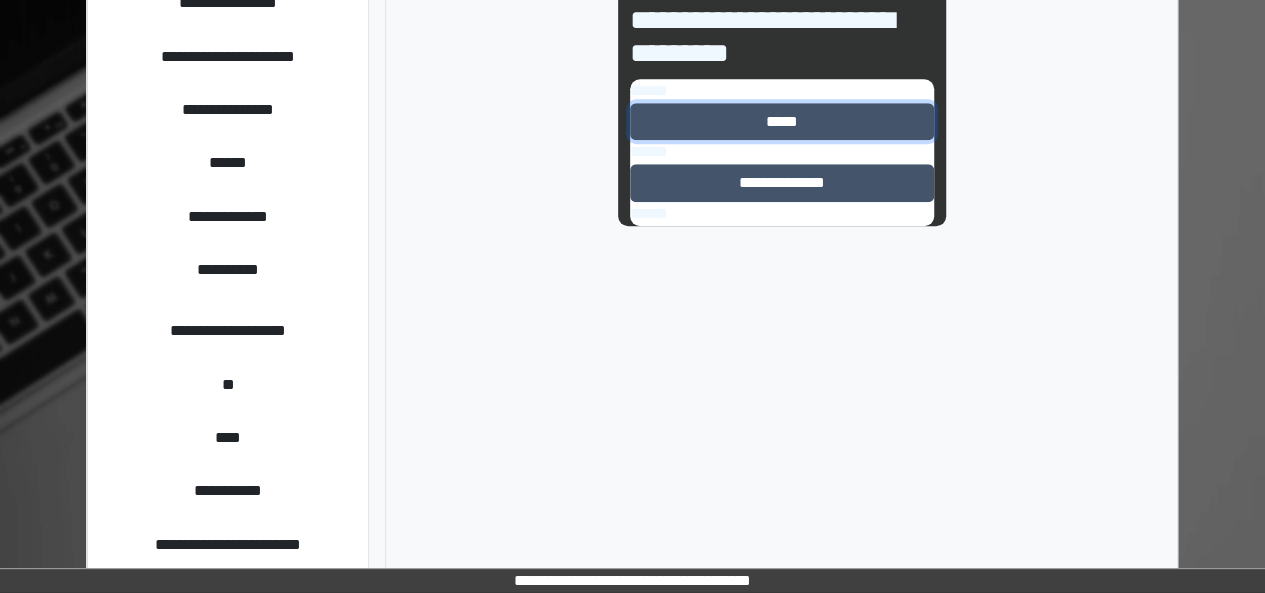 click on "*****" at bounding box center (782, 121) 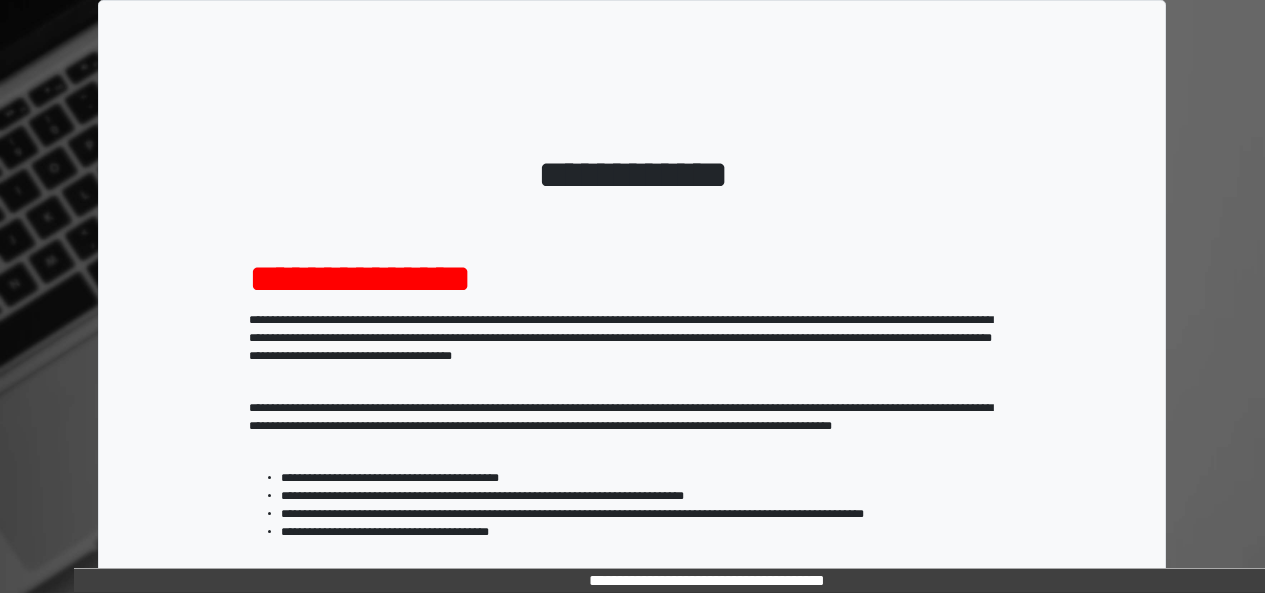 scroll, scrollTop: 0, scrollLeft: 0, axis: both 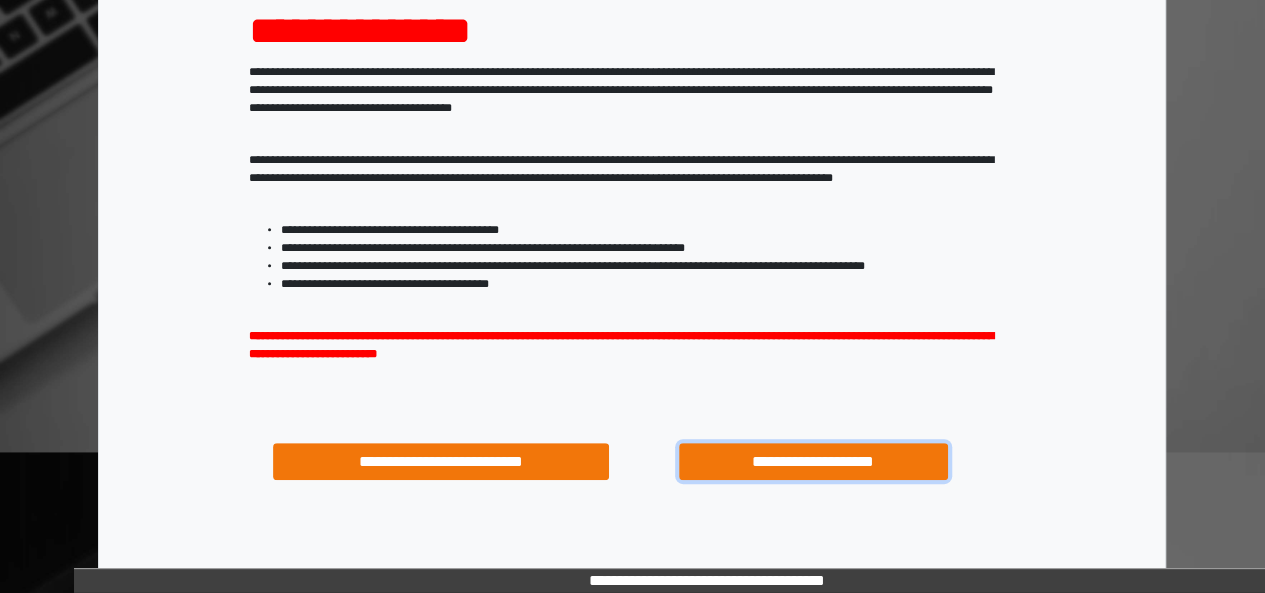 click on "**********" at bounding box center [813, 461] 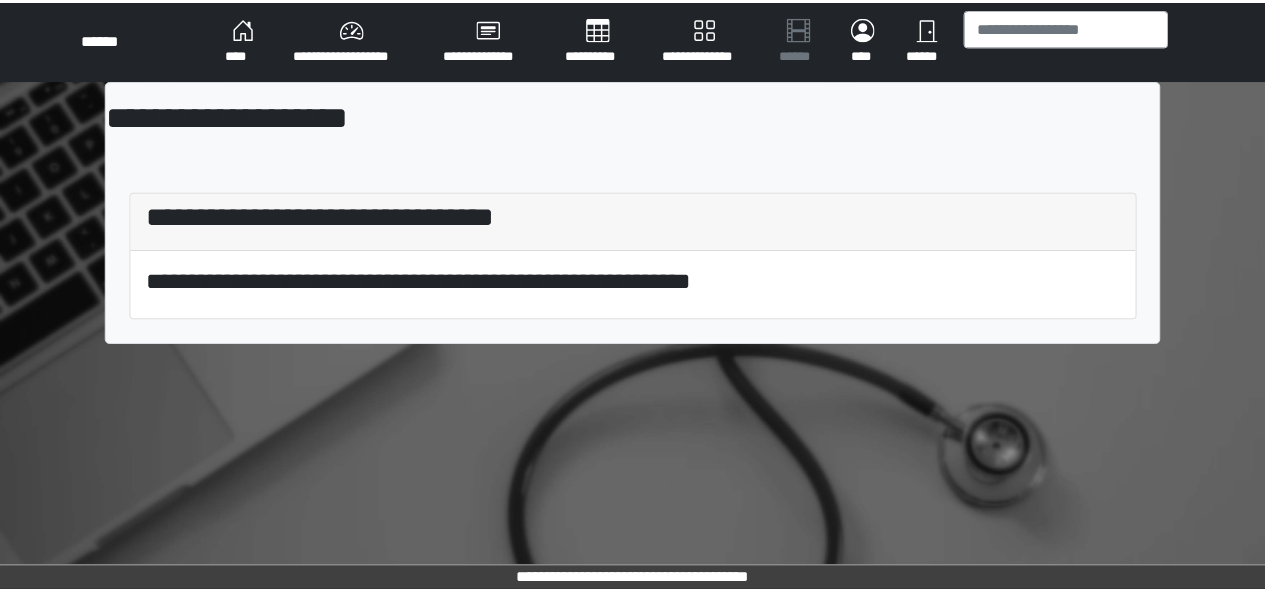 scroll, scrollTop: 0, scrollLeft: 0, axis: both 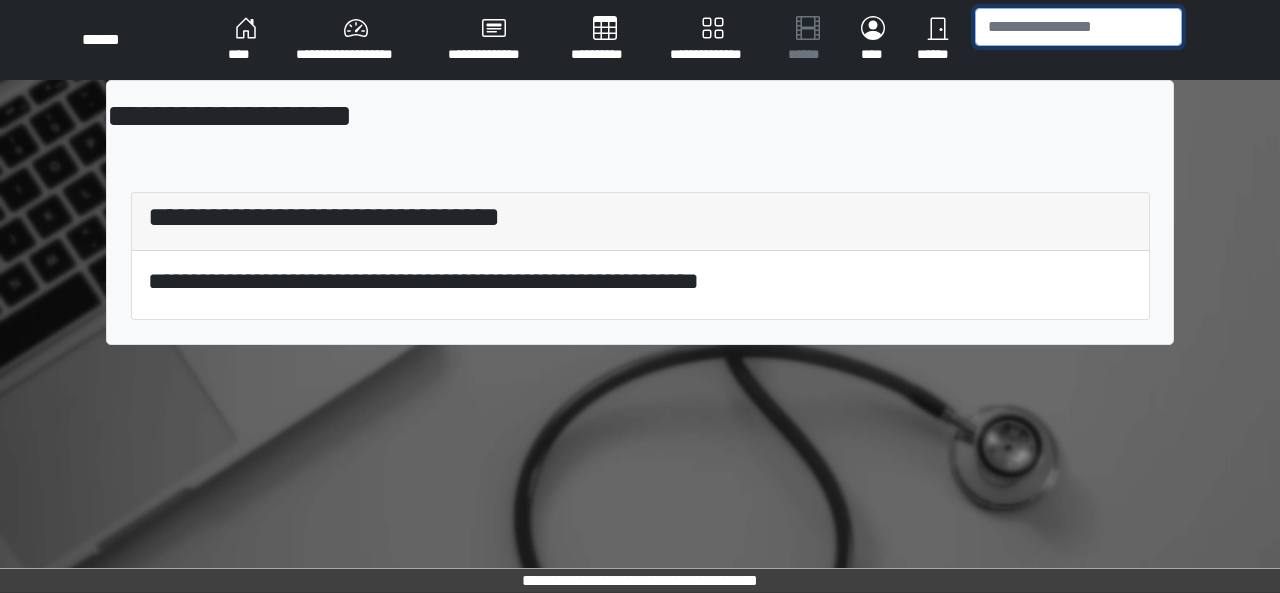 click at bounding box center [1078, 27] 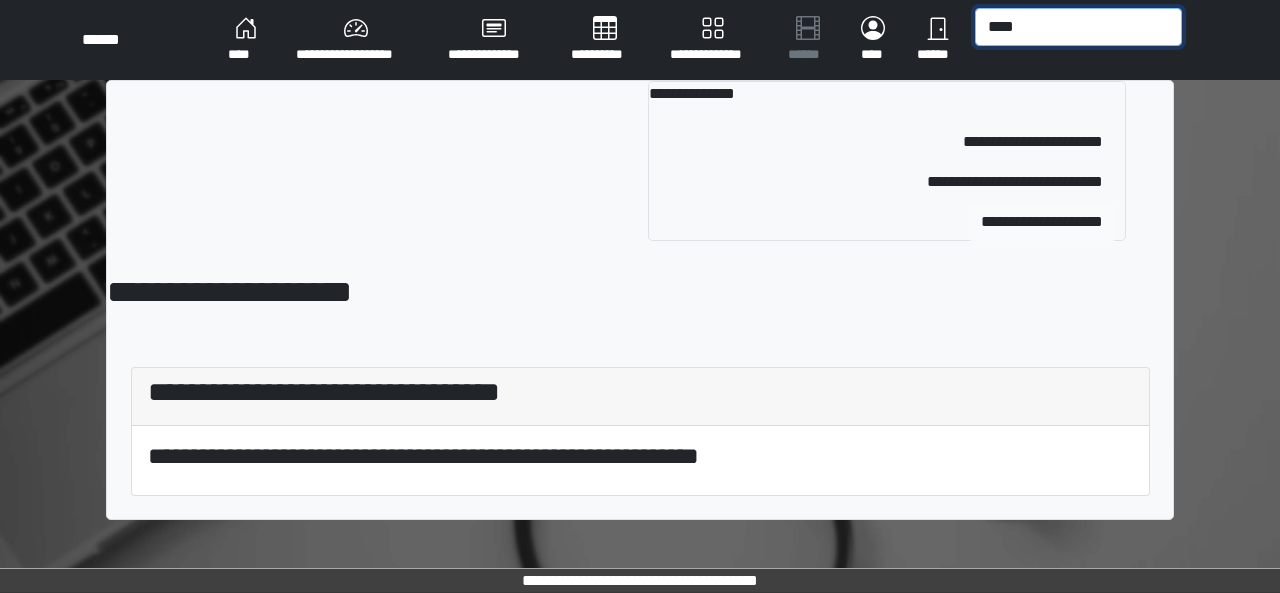 type on "****" 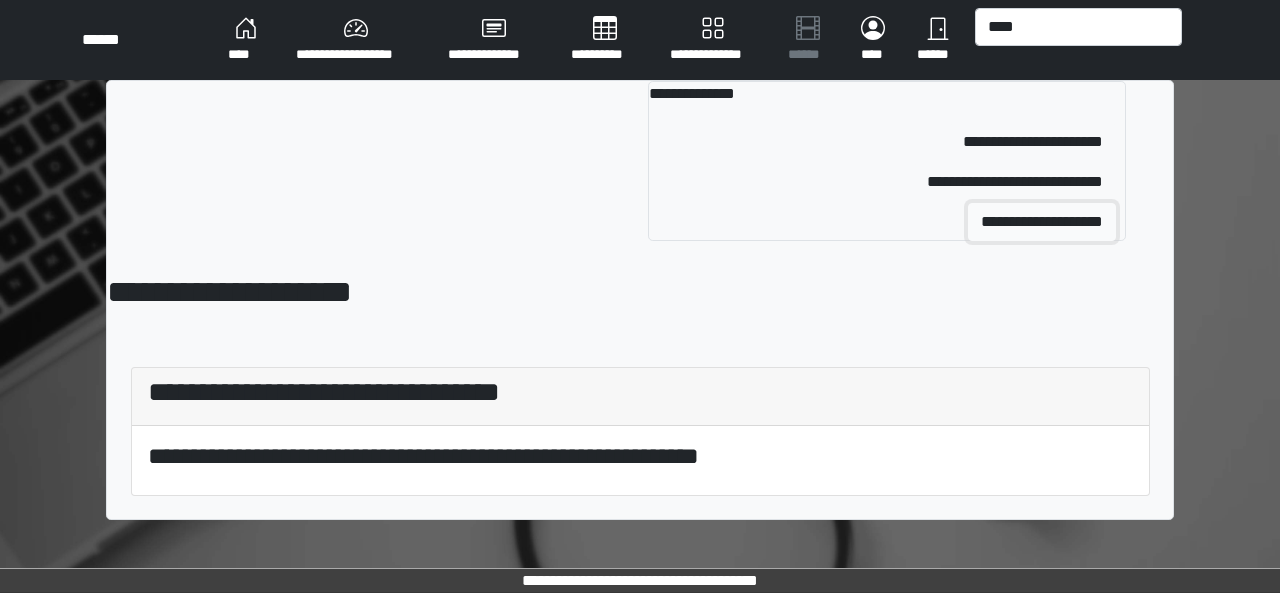 click on "**********" at bounding box center [1042, 222] 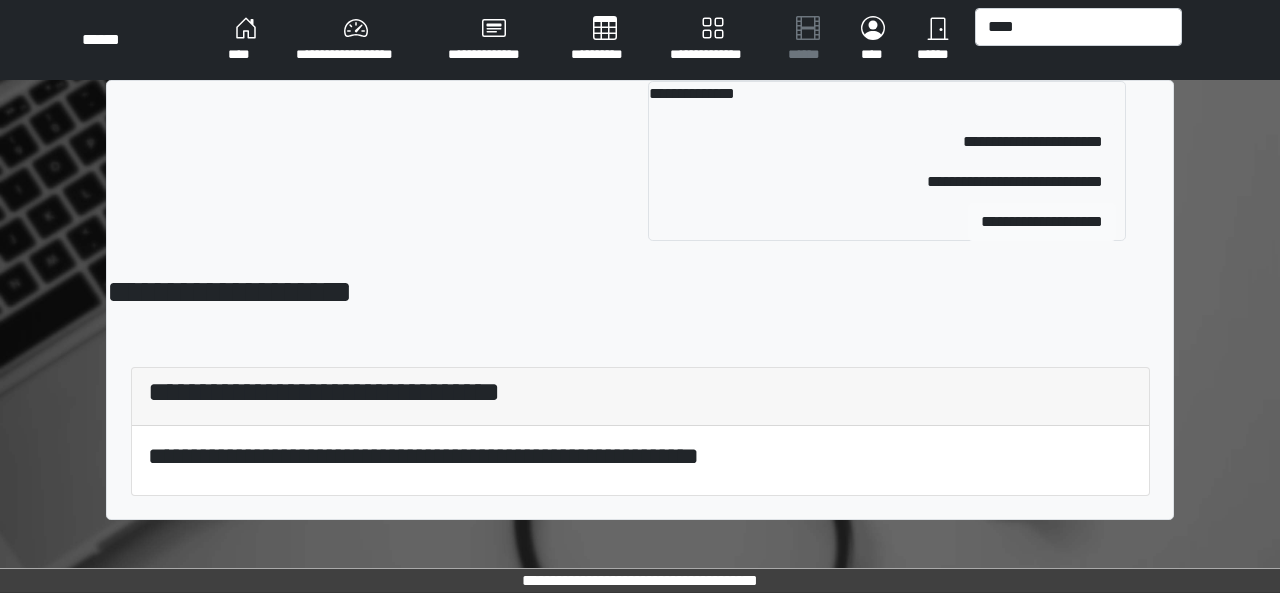 type 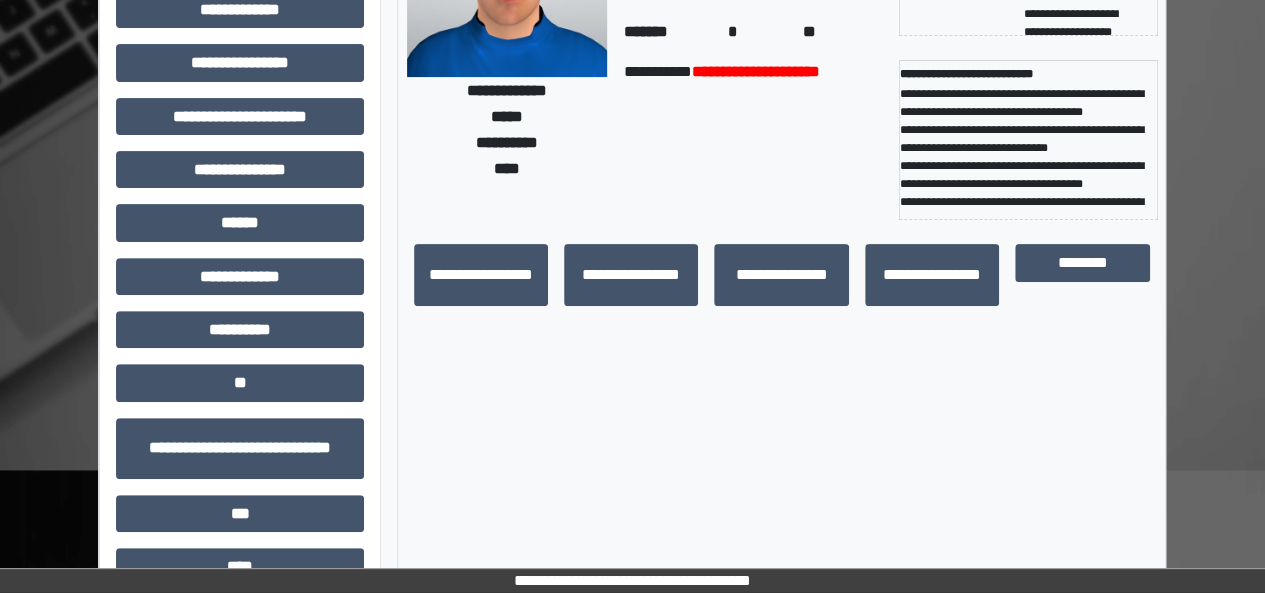scroll, scrollTop: 237, scrollLeft: 0, axis: vertical 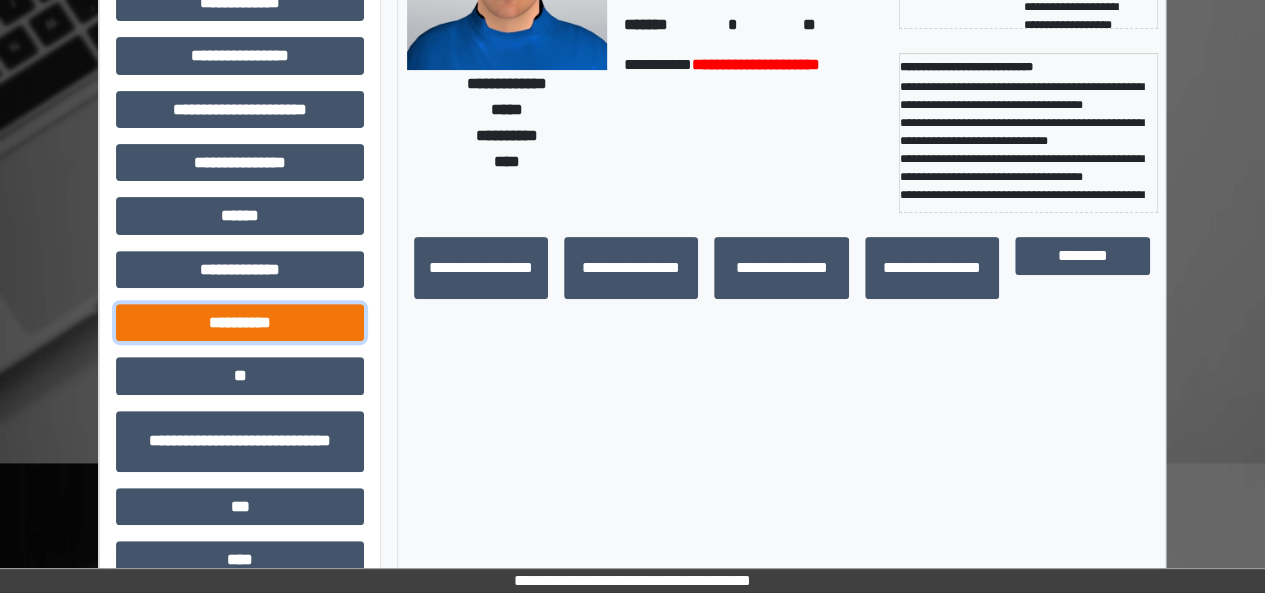 click on "**********" at bounding box center [240, 322] 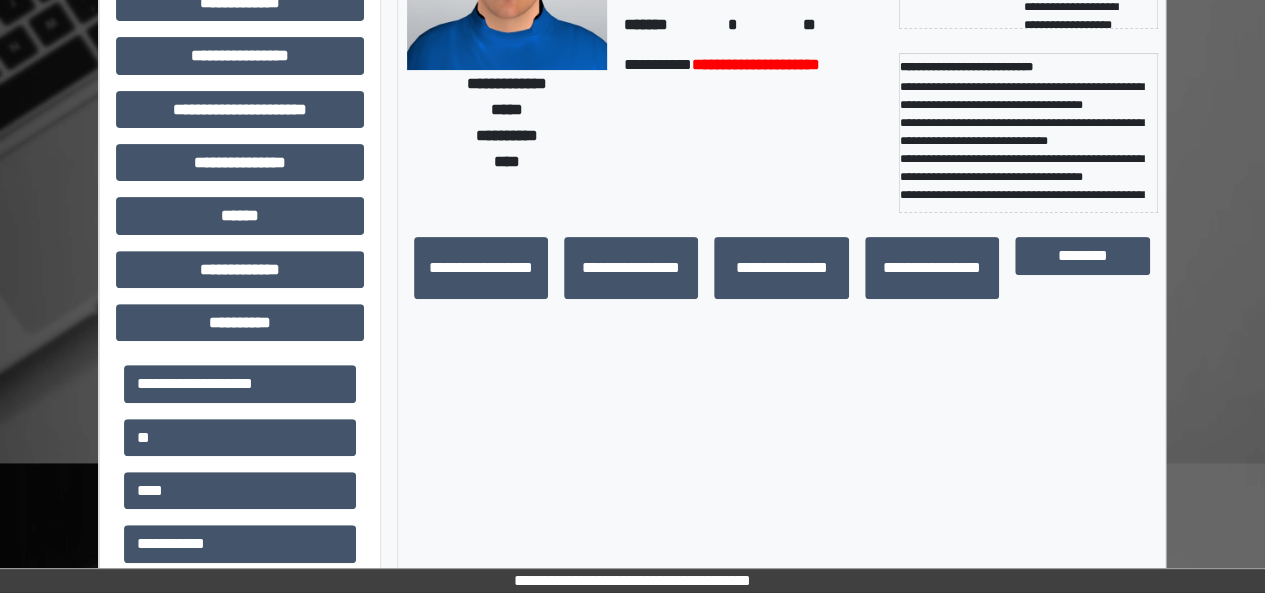 drag, startPoint x: 1262, startPoint y: 317, endPoint x: 1275, endPoint y: 341, distance: 27.294687 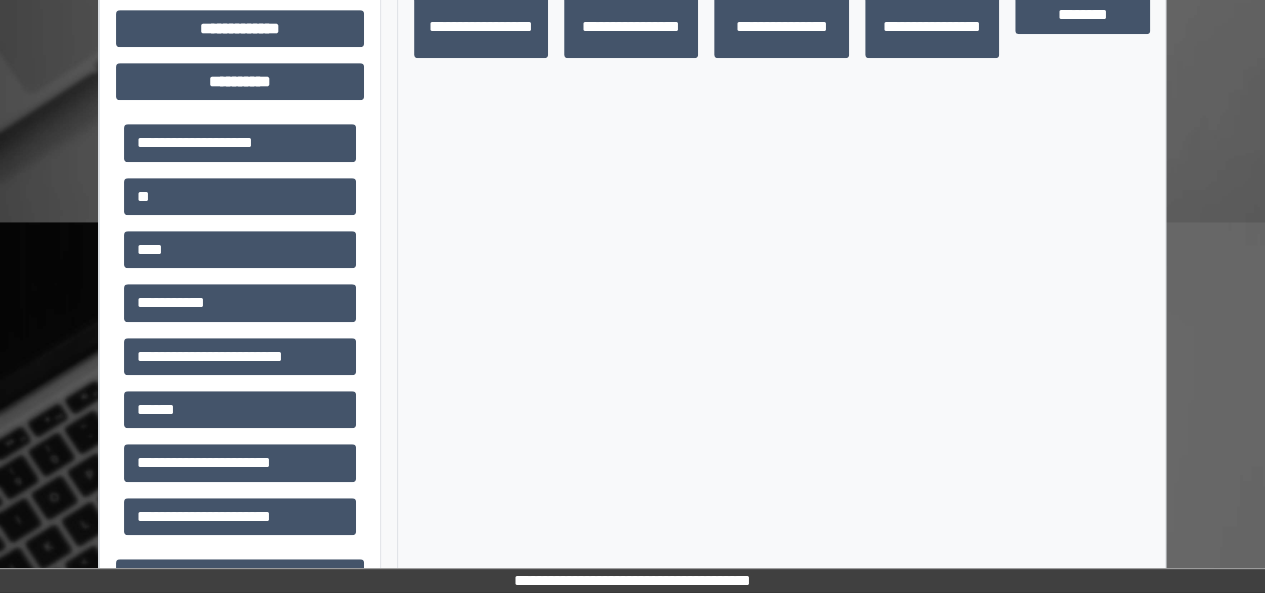 scroll, scrollTop: 237, scrollLeft: 0, axis: vertical 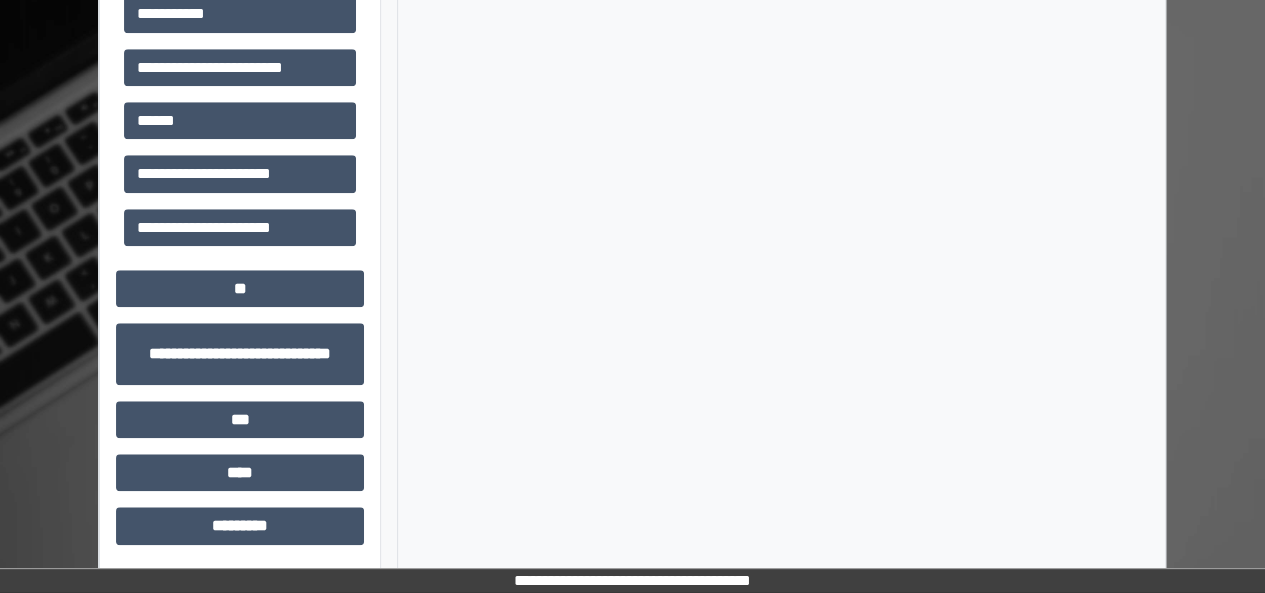 click on "**********" at bounding box center (781, -47) 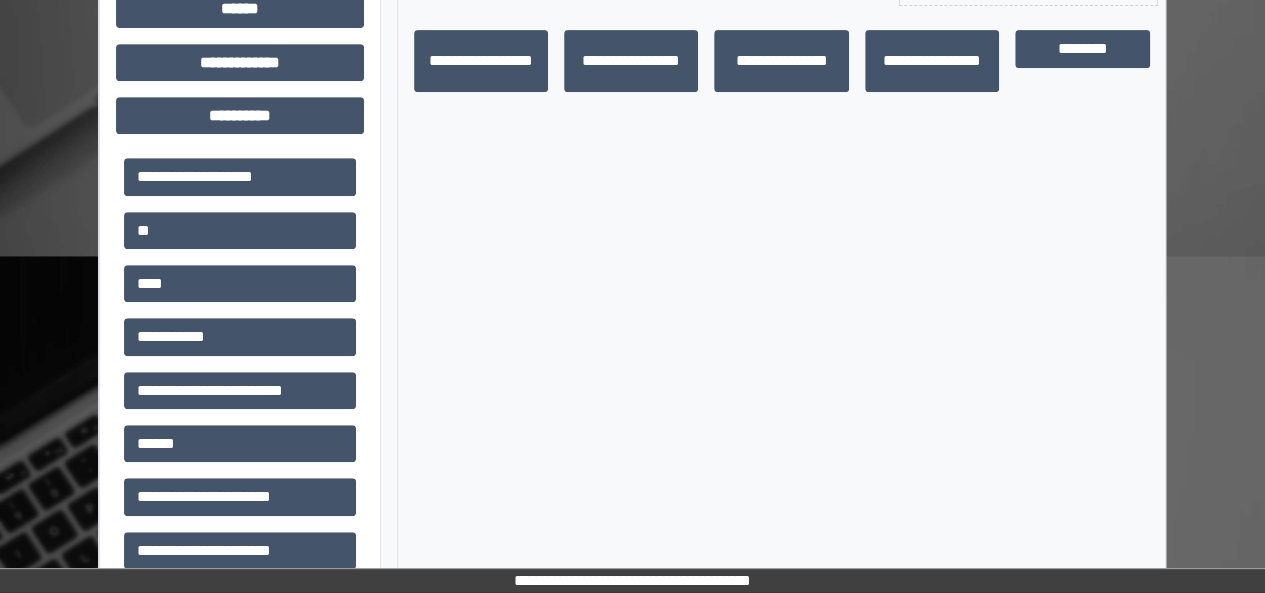 scroll, scrollTop: 447, scrollLeft: 0, axis: vertical 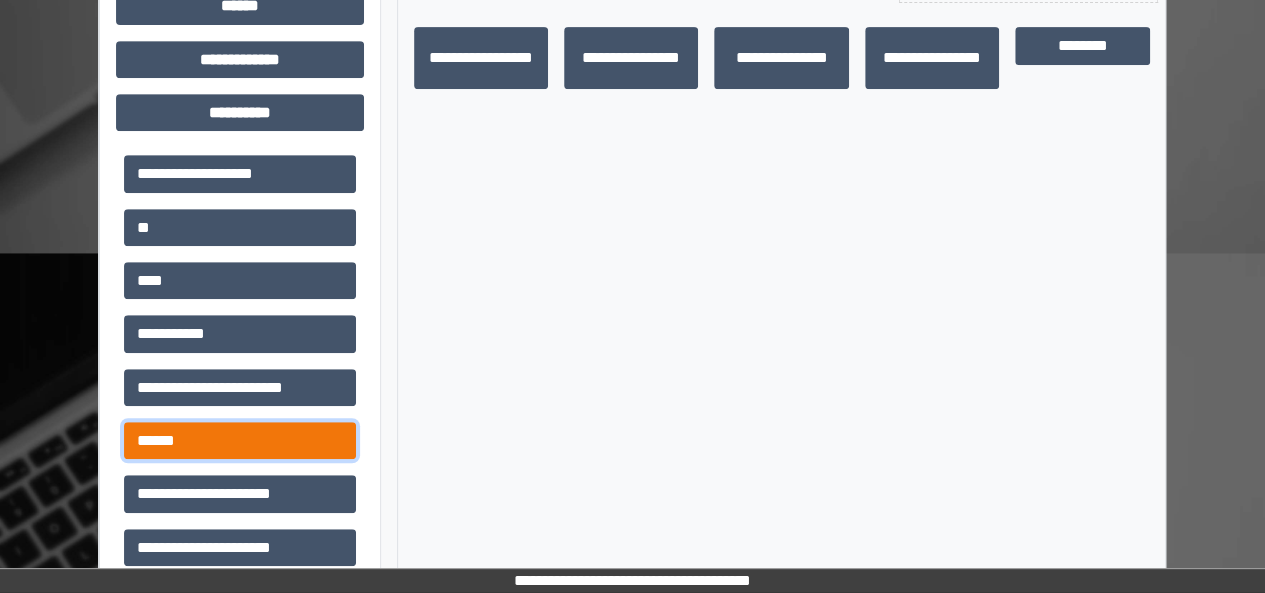 click on "******" at bounding box center [240, 440] 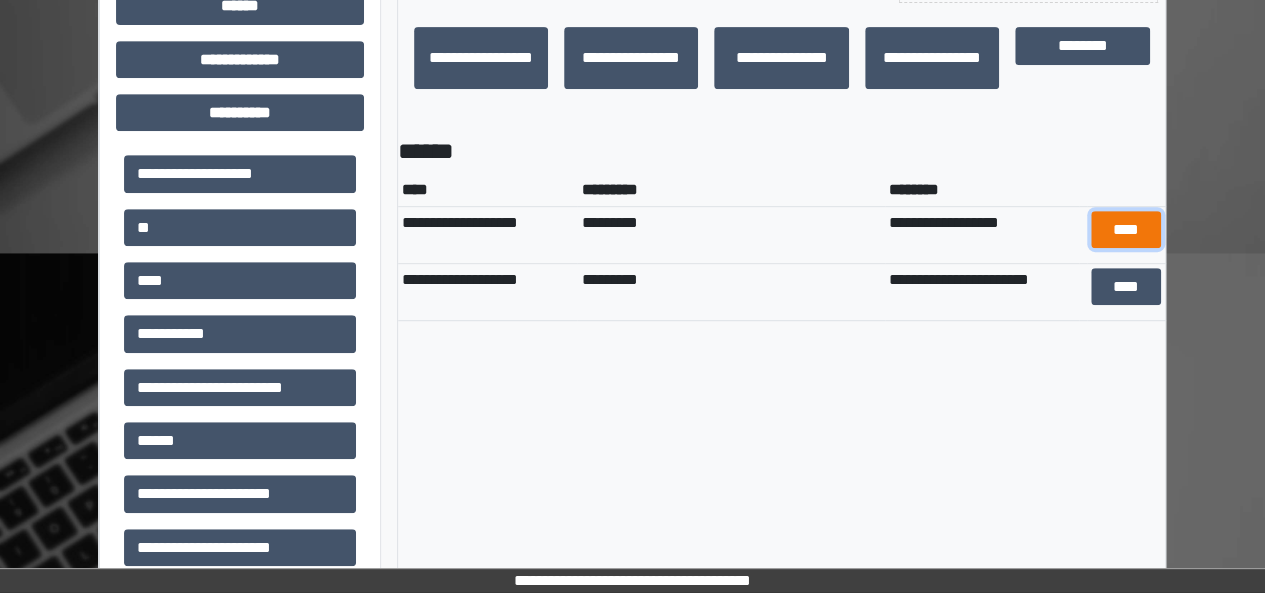 click on "****" at bounding box center (1126, 229) 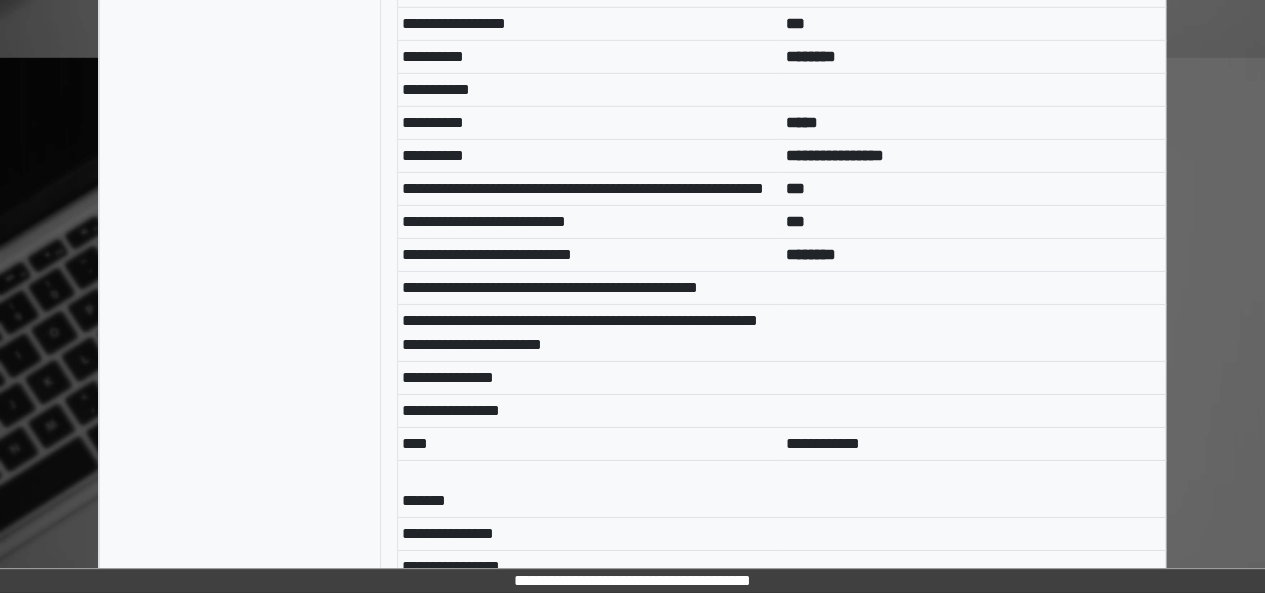 scroll, scrollTop: 3042, scrollLeft: 0, axis: vertical 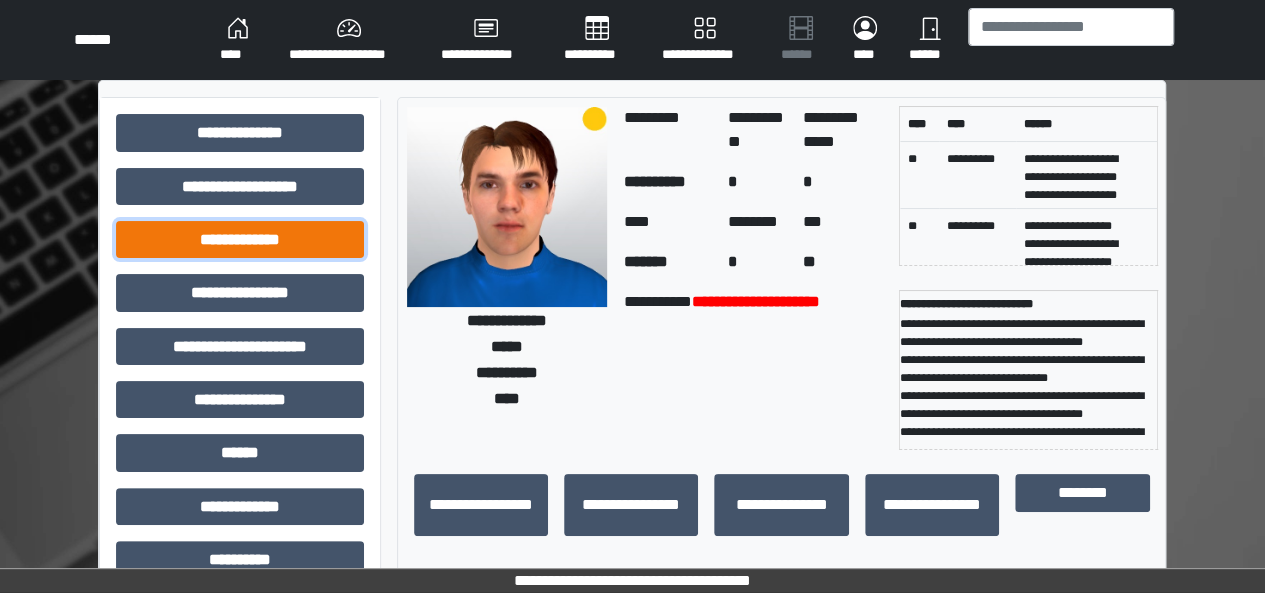 click on "**********" at bounding box center (240, 239) 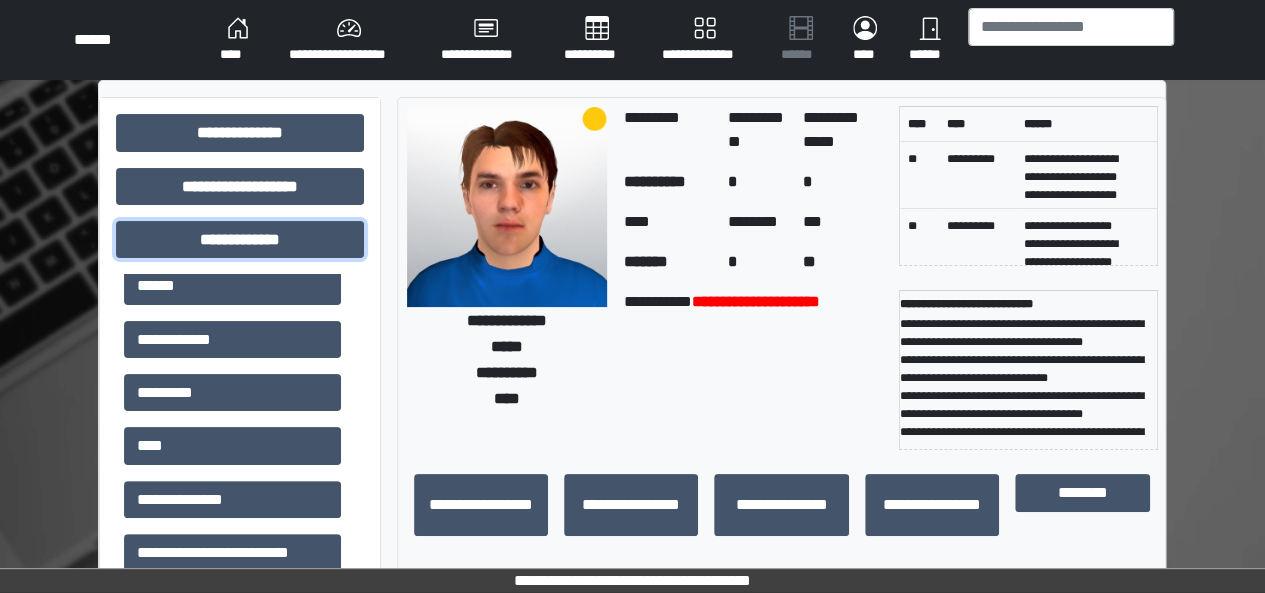 scroll, scrollTop: 672, scrollLeft: 0, axis: vertical 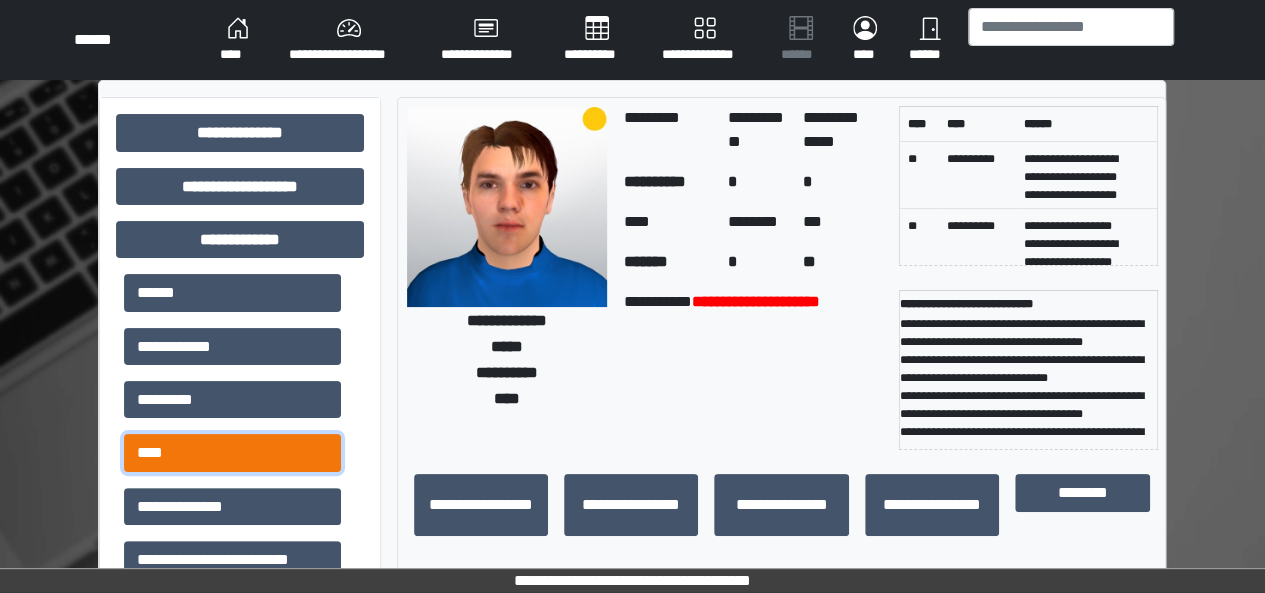 click on "****" at bounding box center (232, 452) 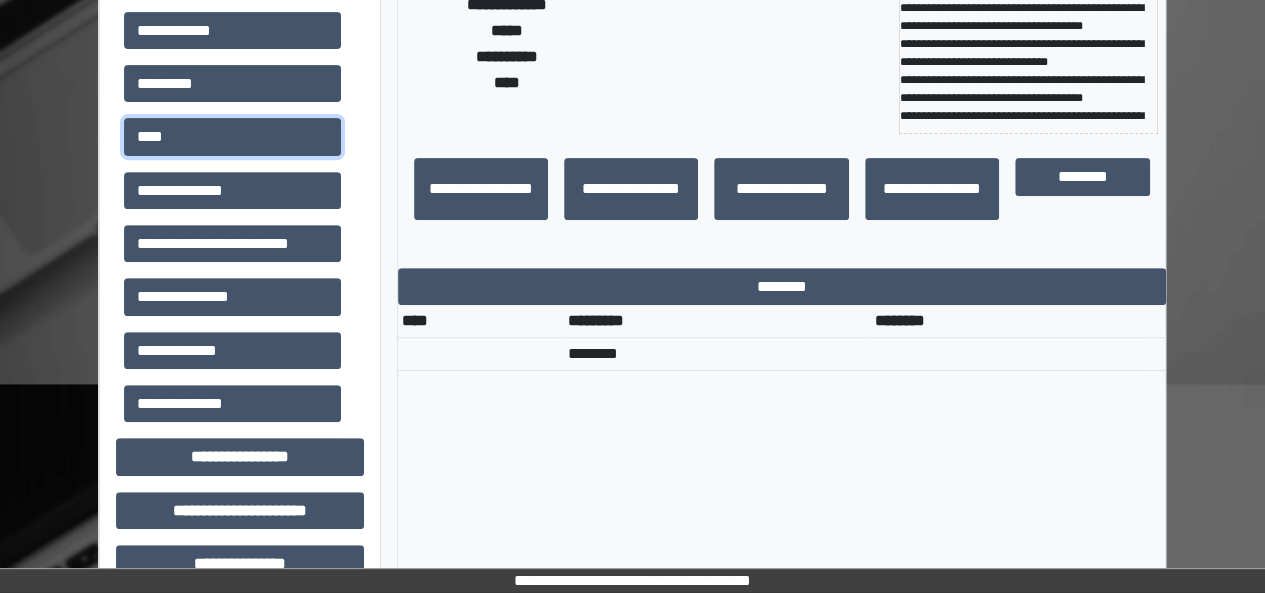 scroll, scrollTop: 320, scrollLeft: 0, axis: vertical 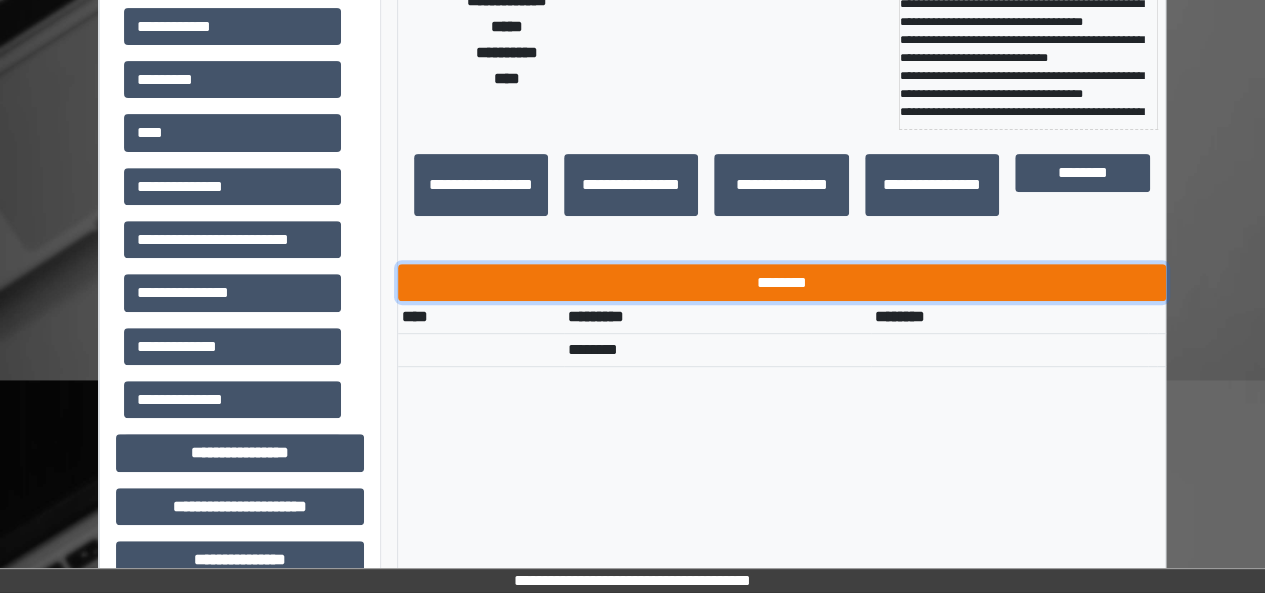 click on "********" at bounding box center [782, 282] 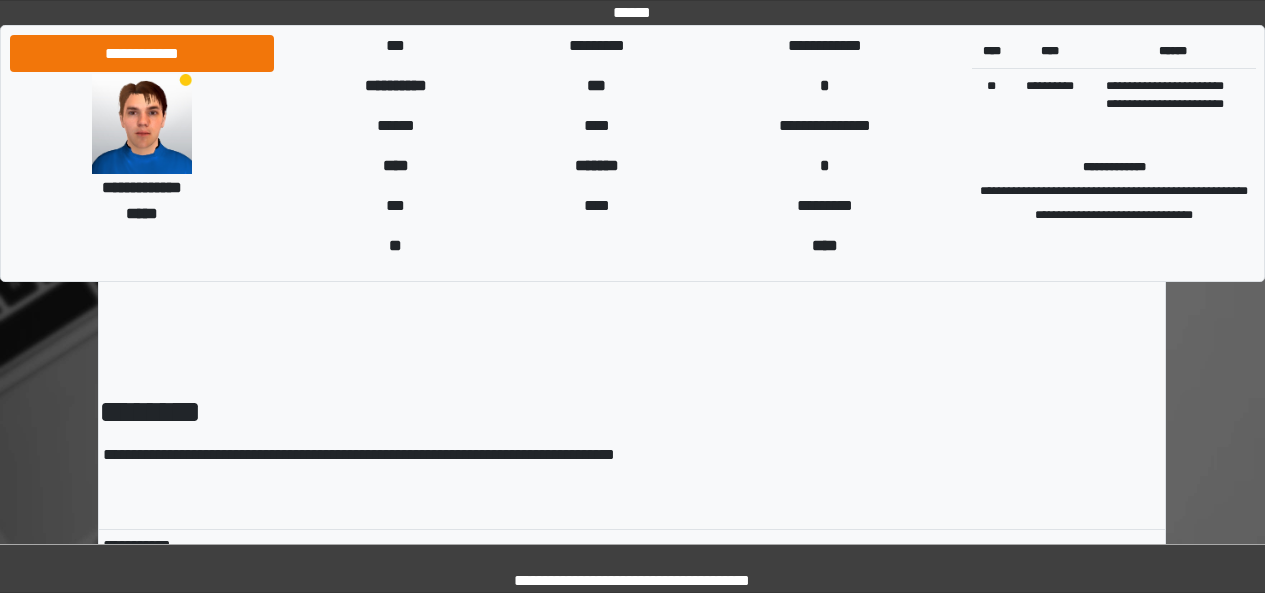 scroll, scrollTop: 0, scrollLeft: 0, axis: both 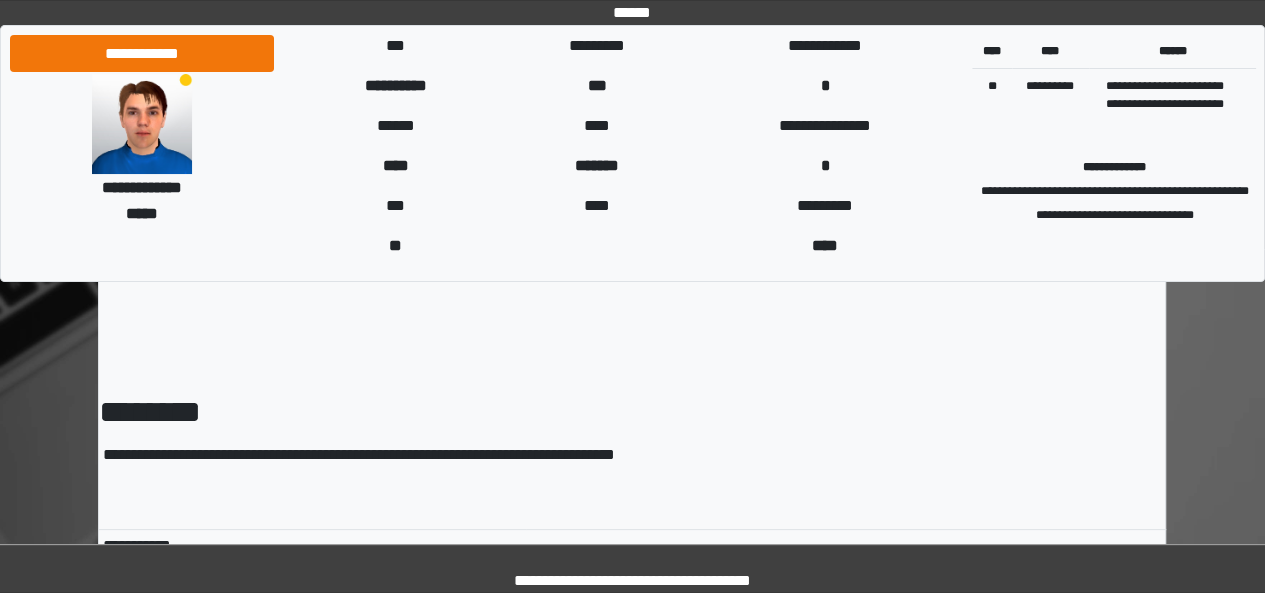 click on "**********" at bounding box center [632, 568] 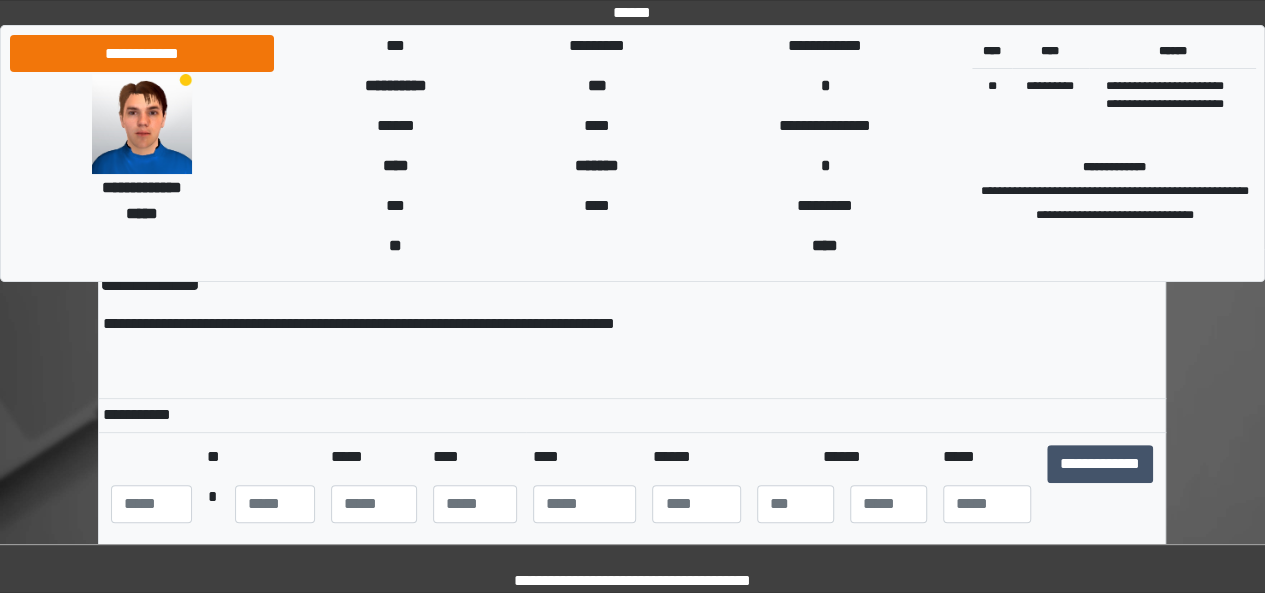 scroll, scrollTop: 160, scrollLeft: 0, axis: vertical 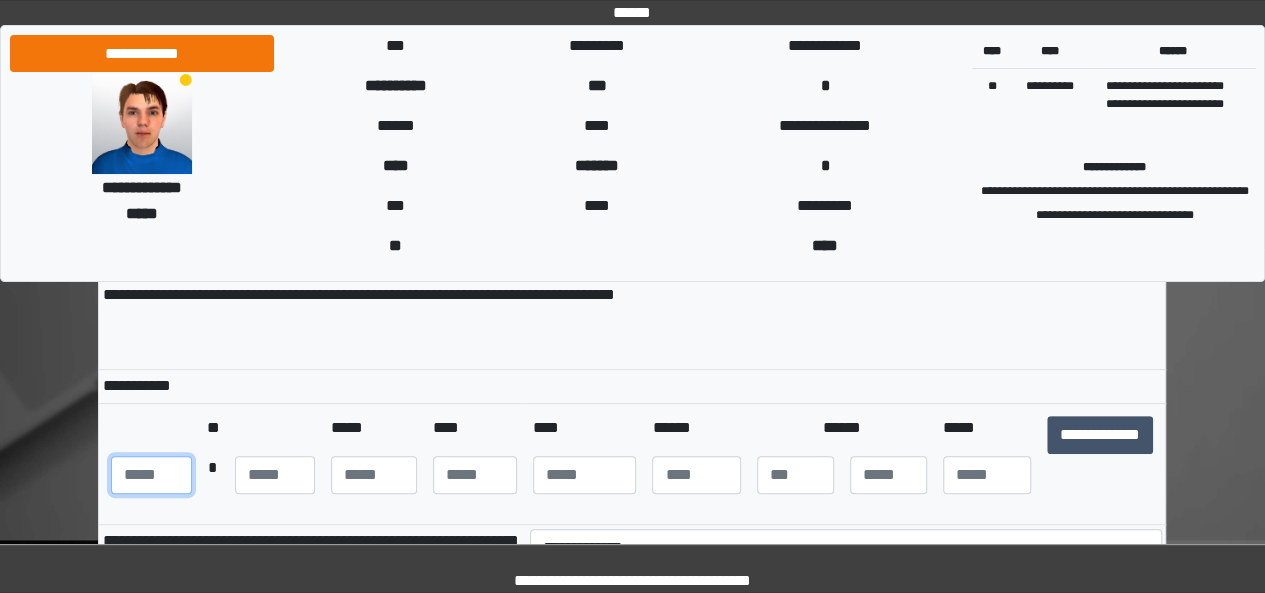 click at bounding box center (151, 475) 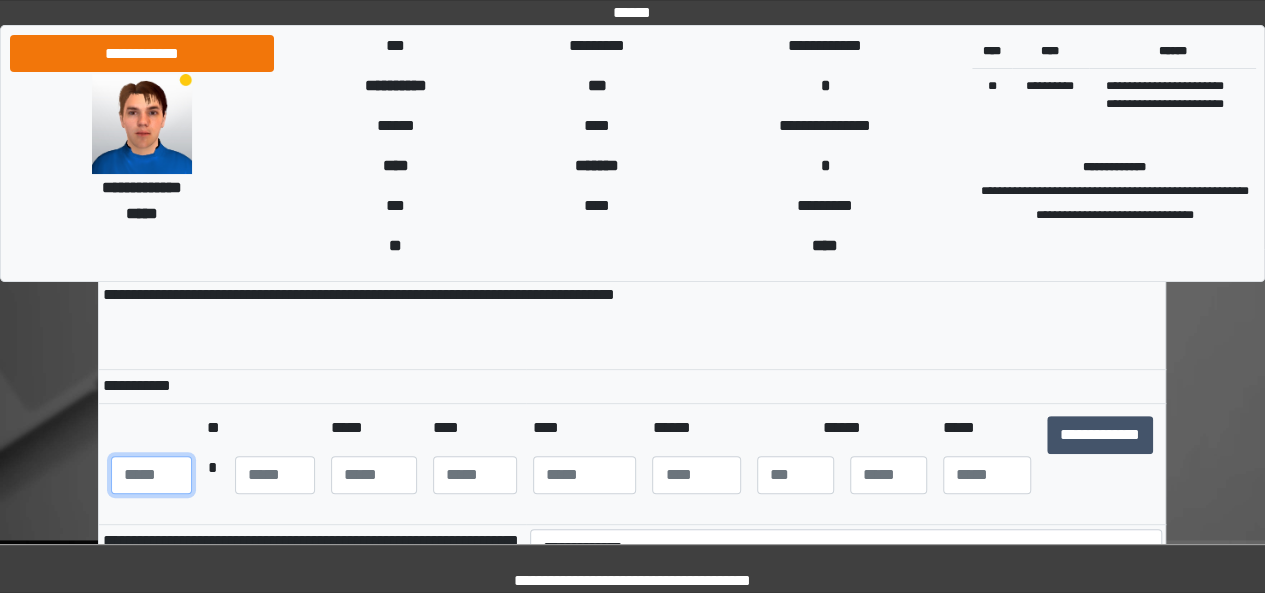 type on "***" 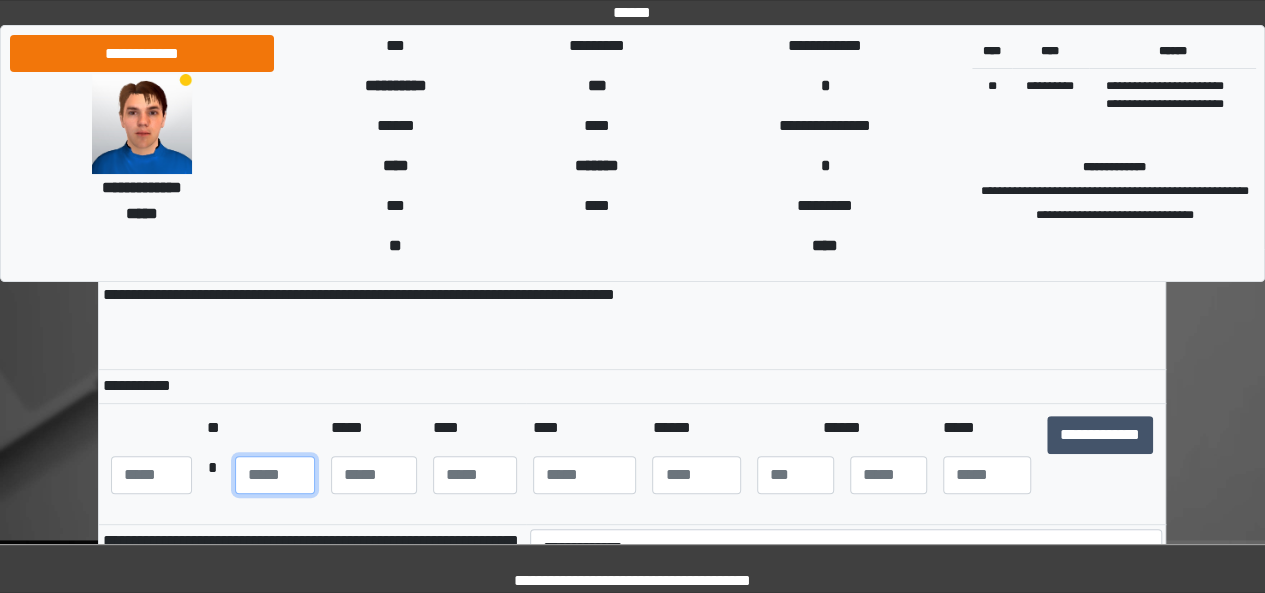 type on "**" 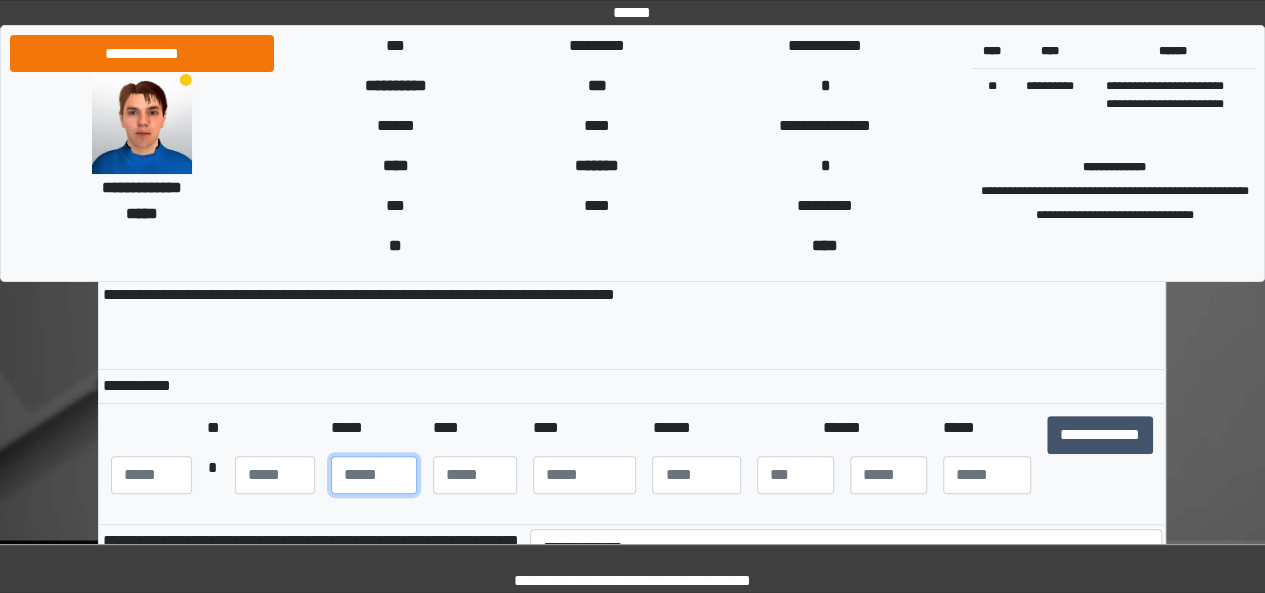 type on "**" 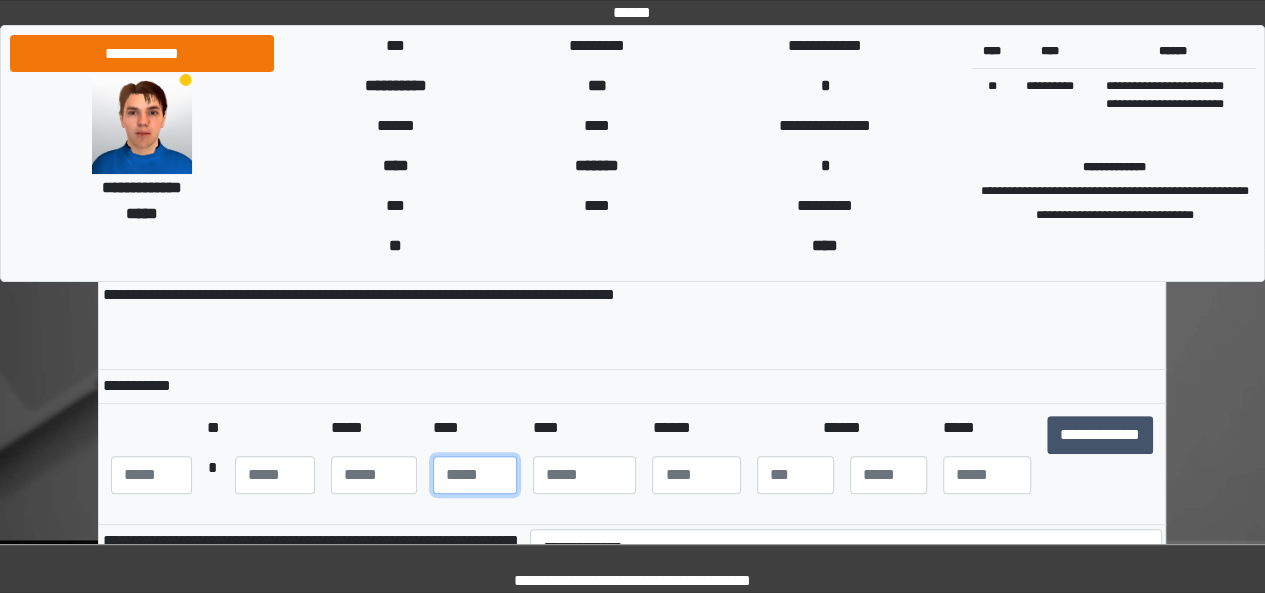 type on "**" 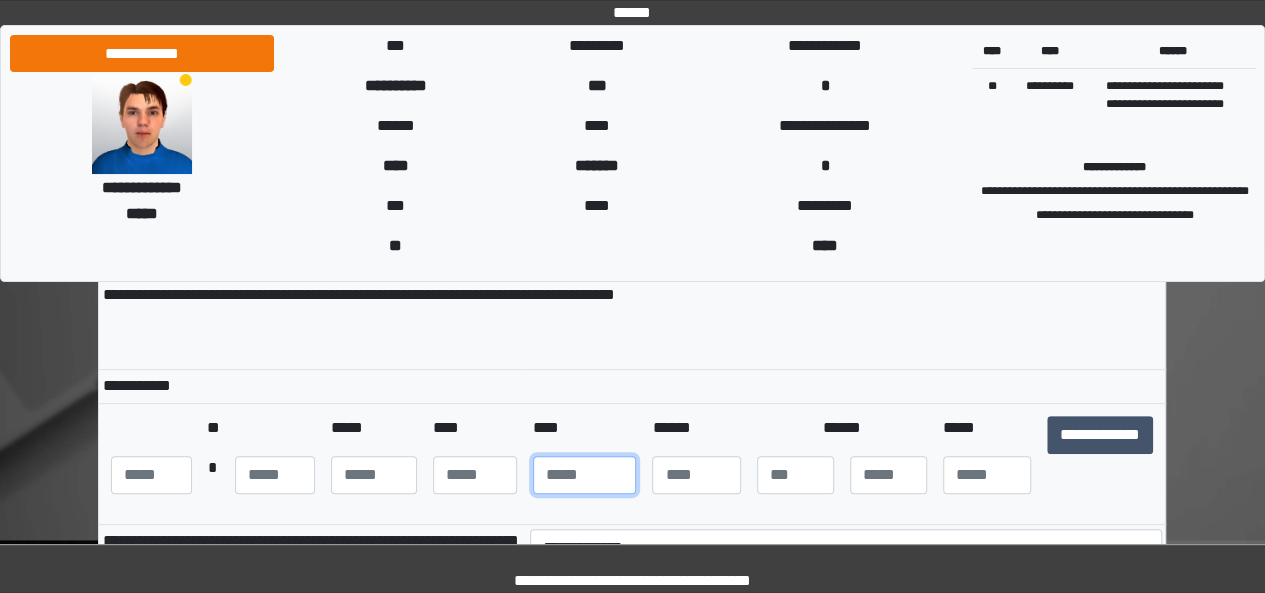type on "*" 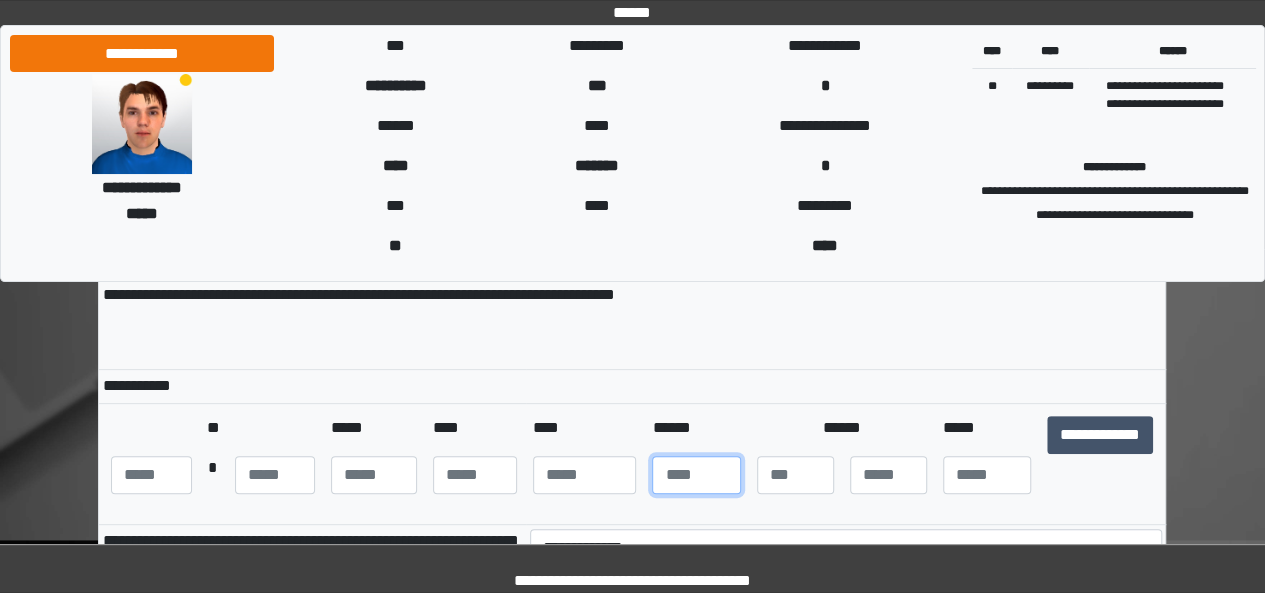 click at bounding box center (696, 475) 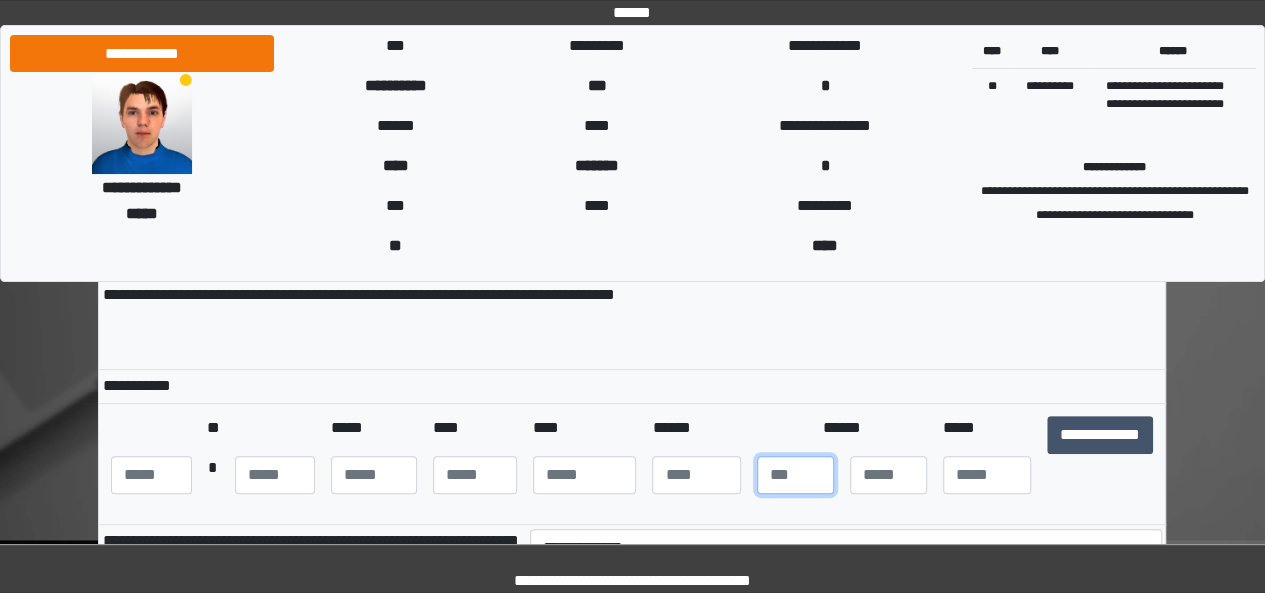 click at bounding box center [795, 475] 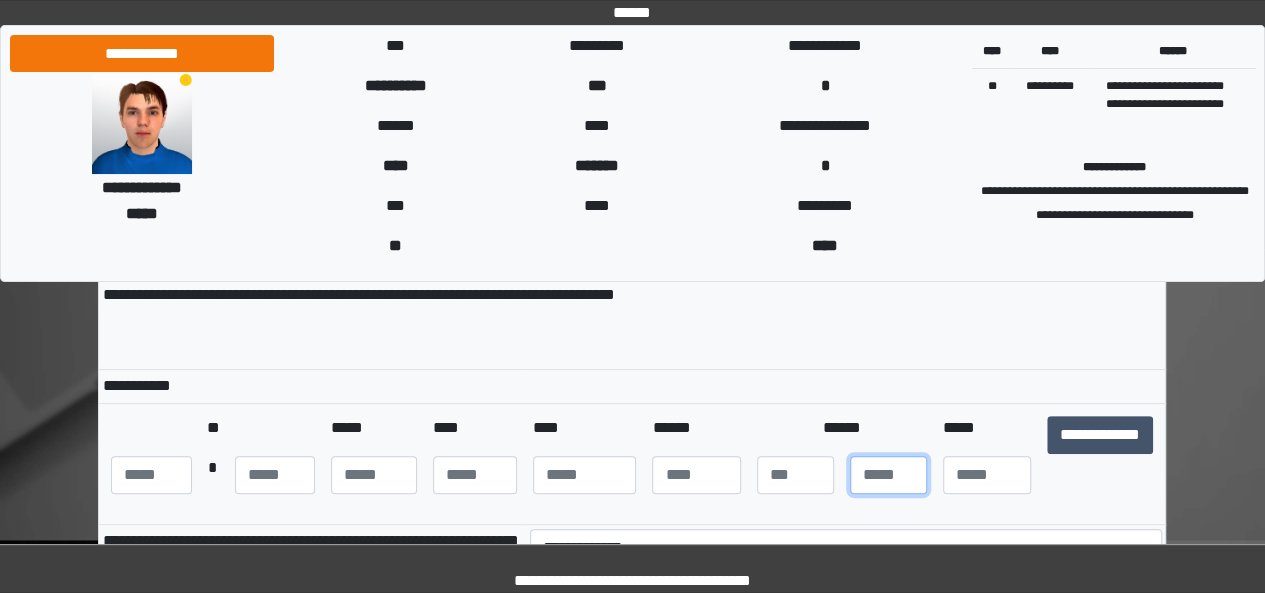 type on "*" 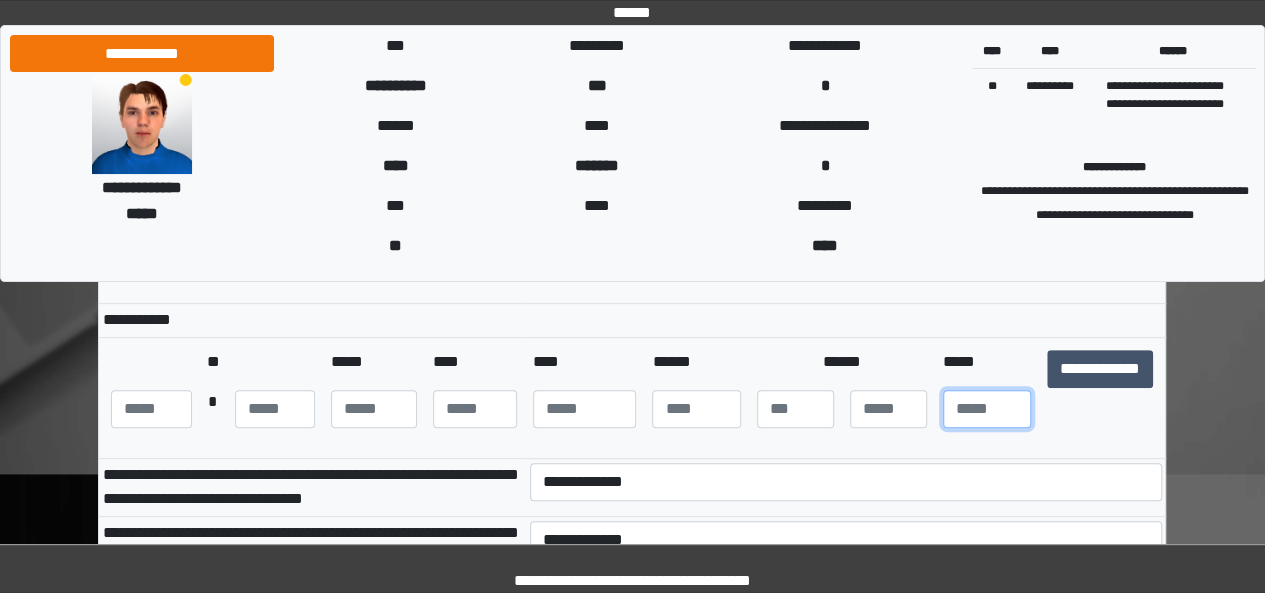 scroll, scrollTop: 282, scrollLeft: 0, axis: vertical 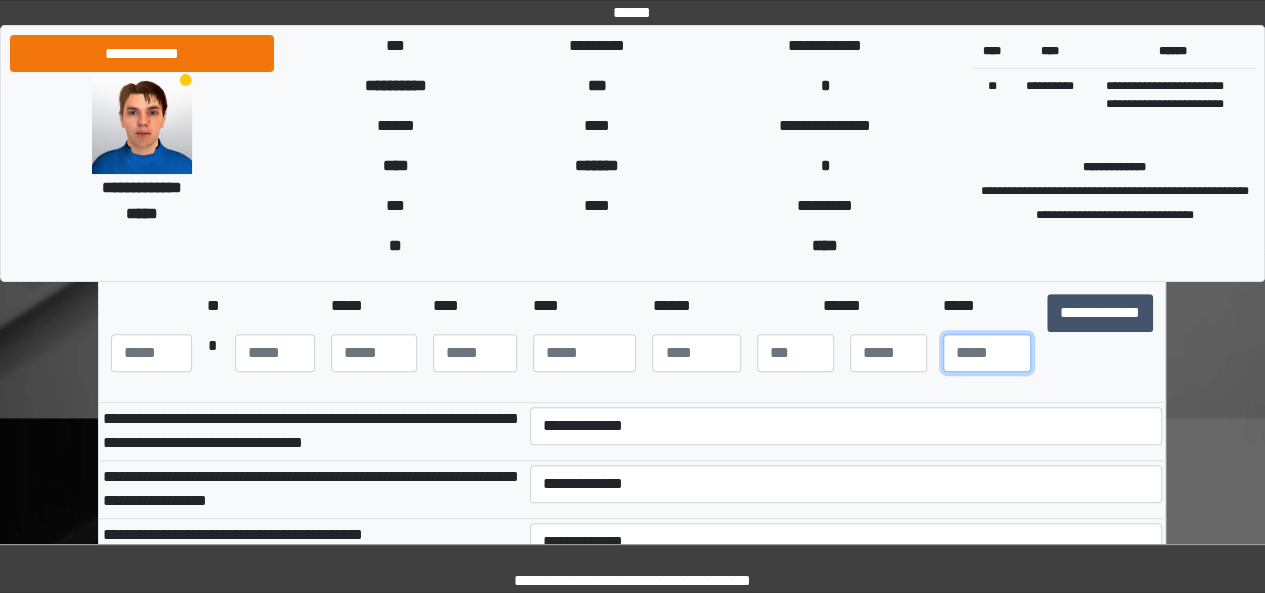 type on "**" 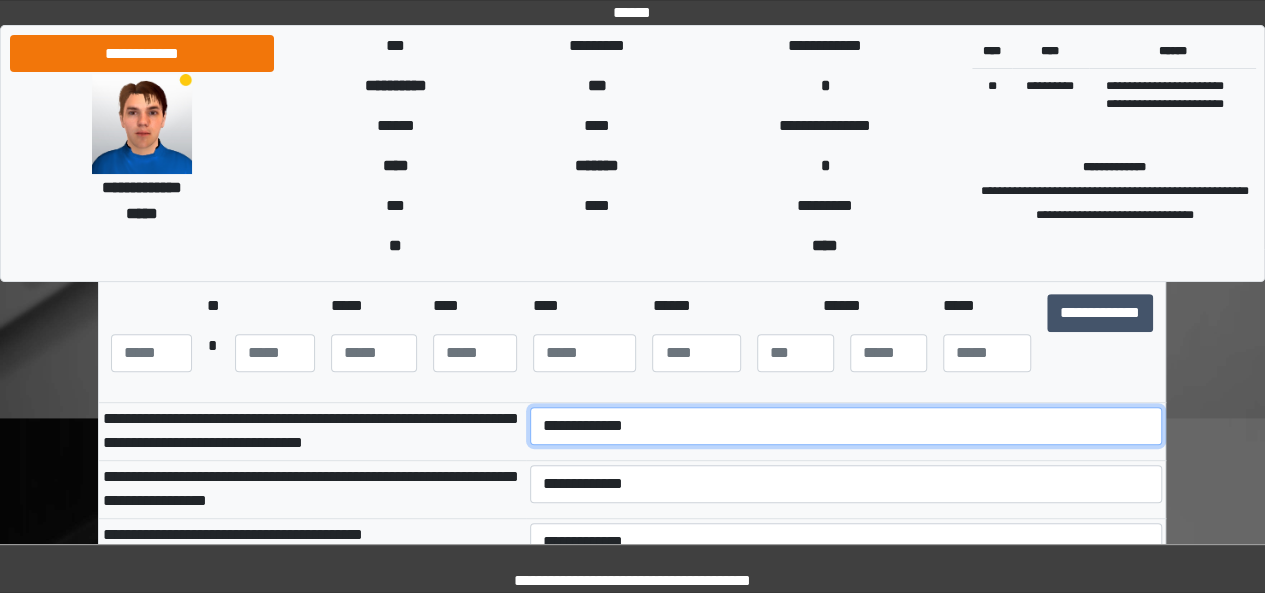 click on "**********" at bounding box center [846, 426] 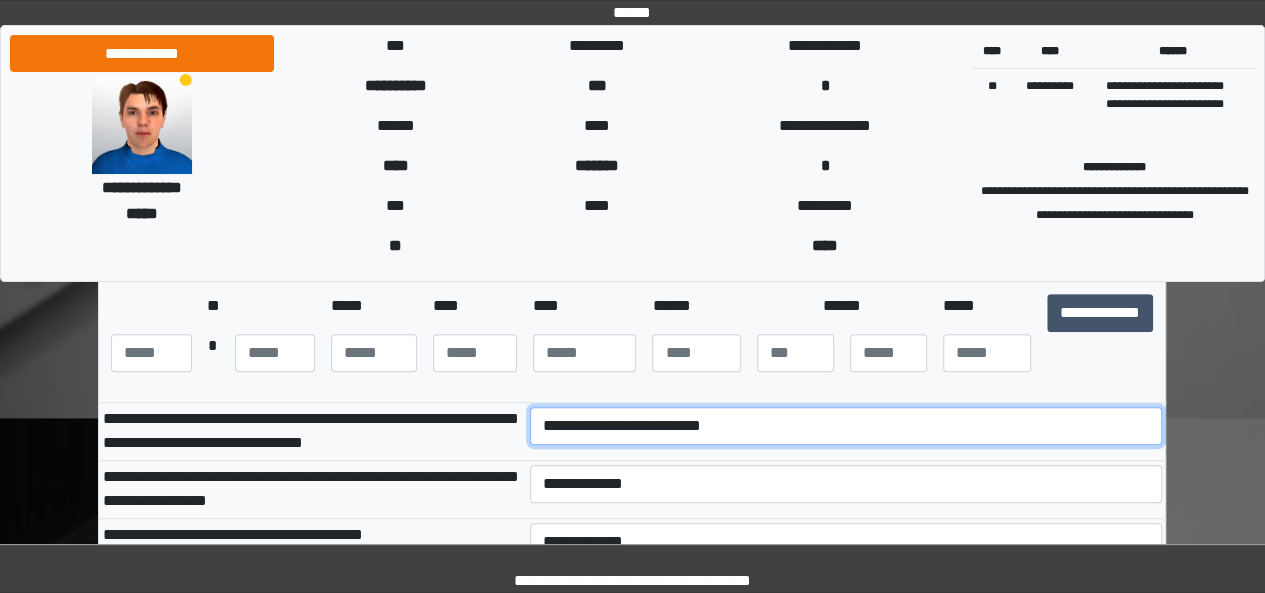 click on "**********" at bounding box center (846, 426) 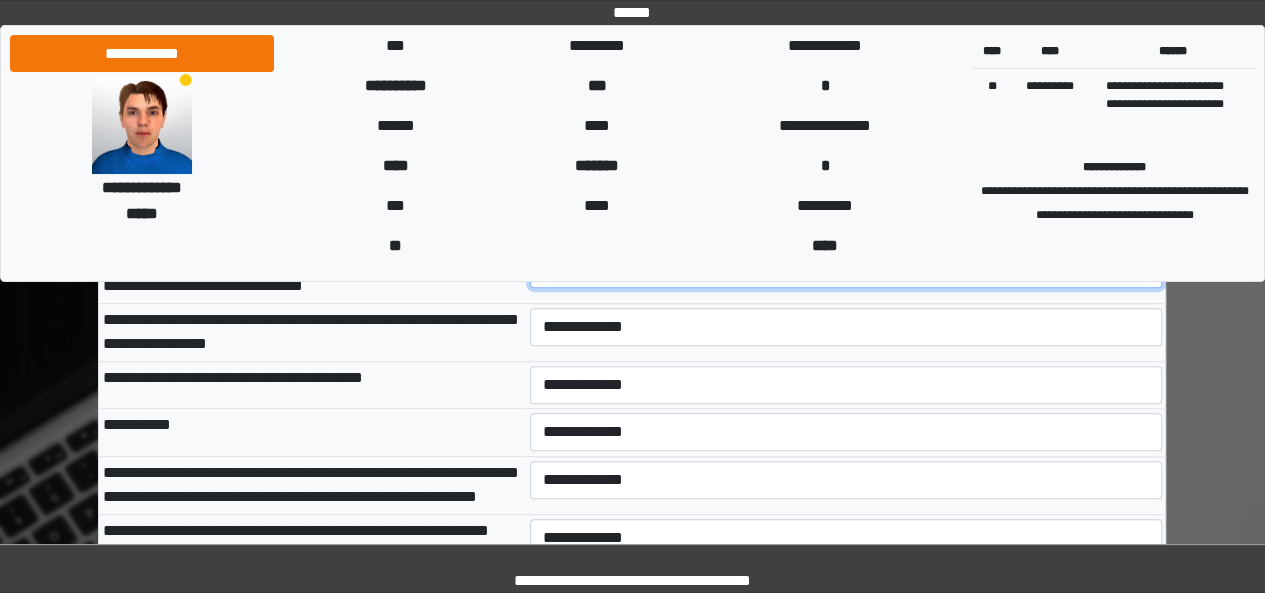 scroll, scrollTop: 282, scrollLeft: 0, axis: vertical 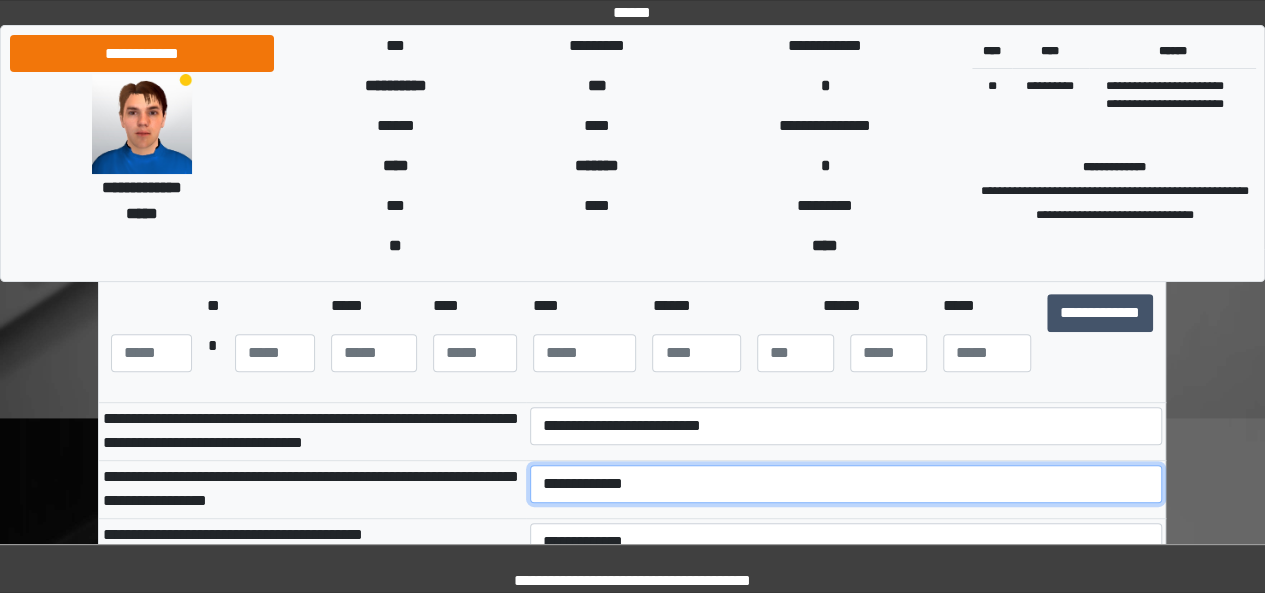 click on "**********" at bounding box center [846, 484] 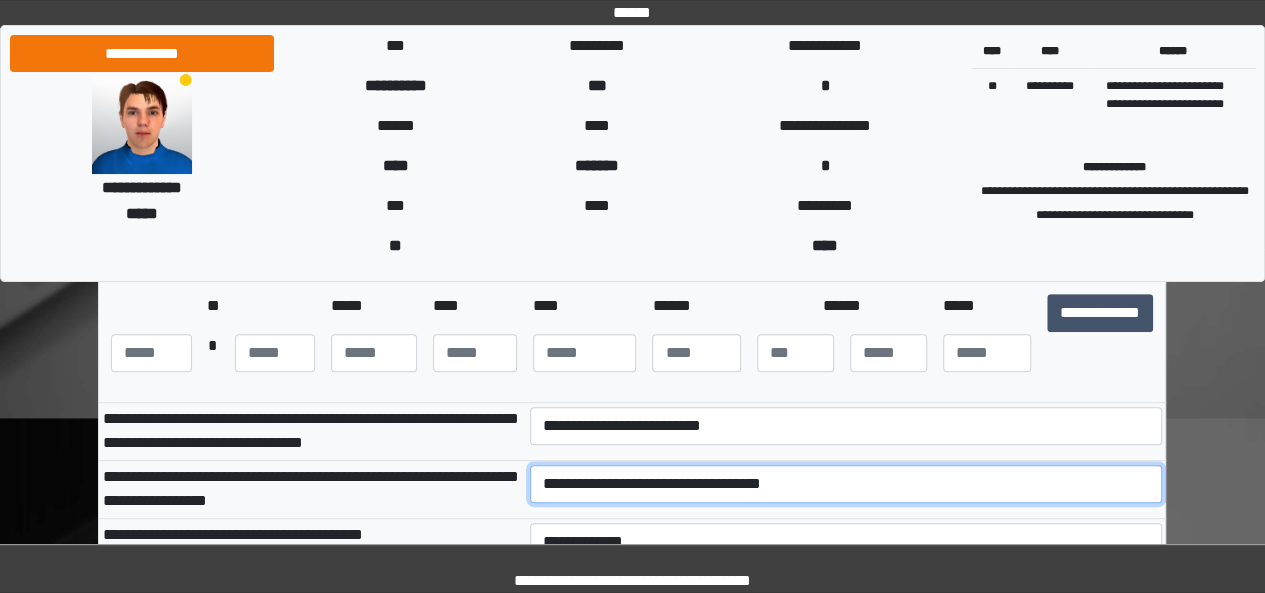 click on "**********" at bounding box center [846, 484] 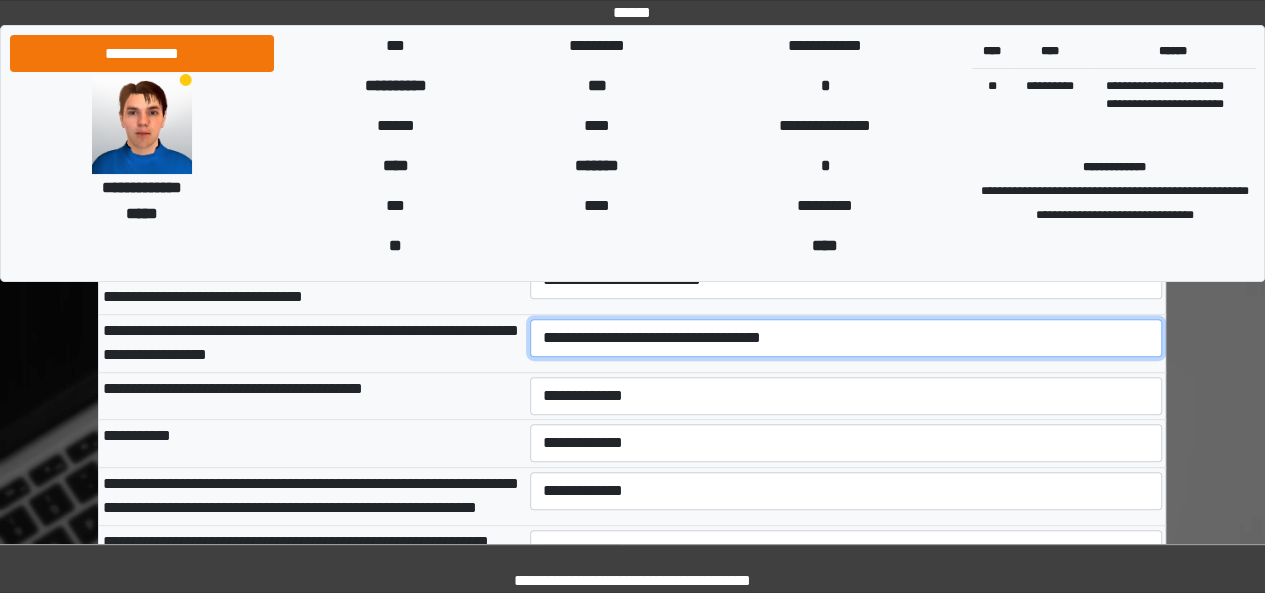 scroll, scrollTop: 282, scrollLeft: 0, axis: vertical 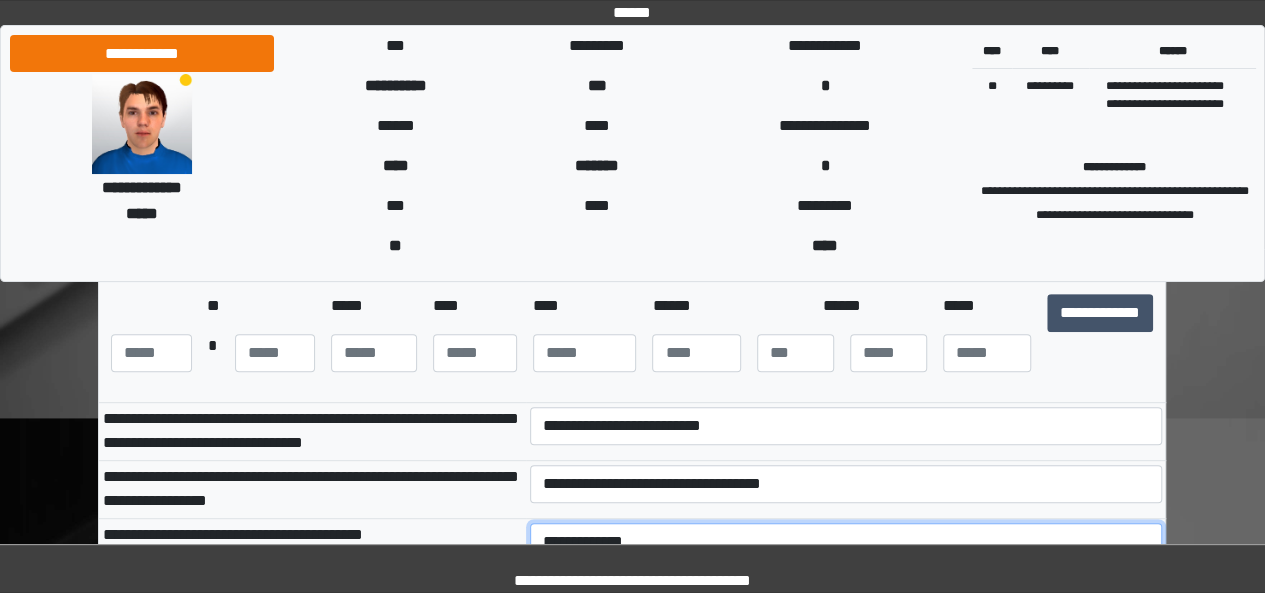 click on "**********" at bounding box center [846, 542] 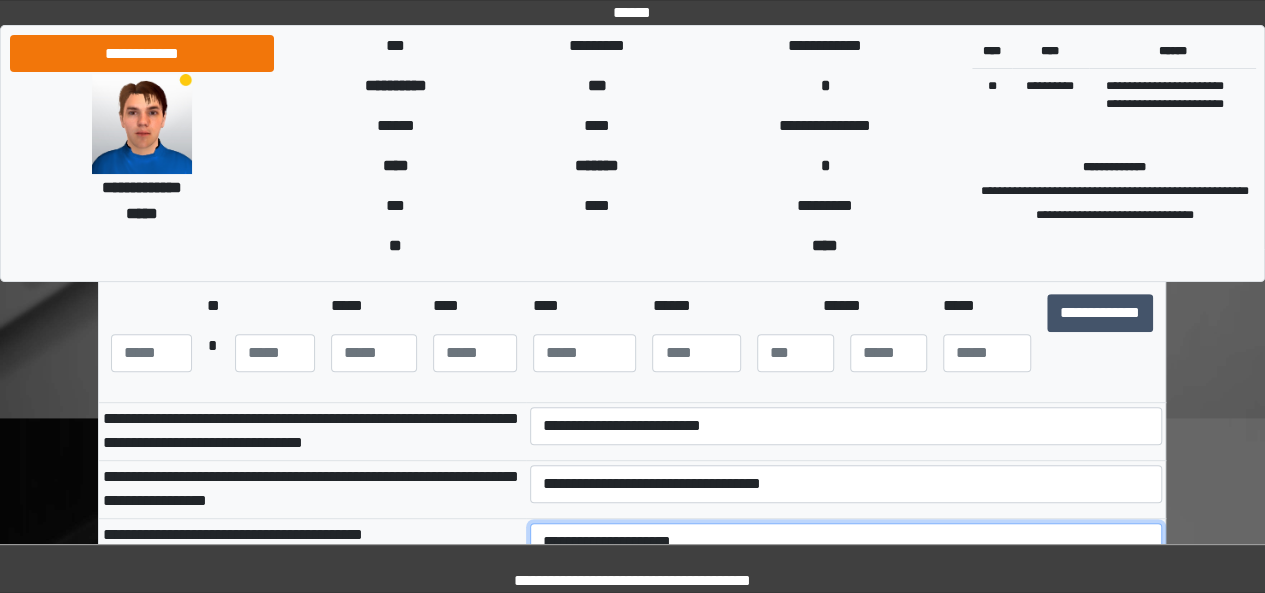 click on "**********" at bounding box center [846, 542] 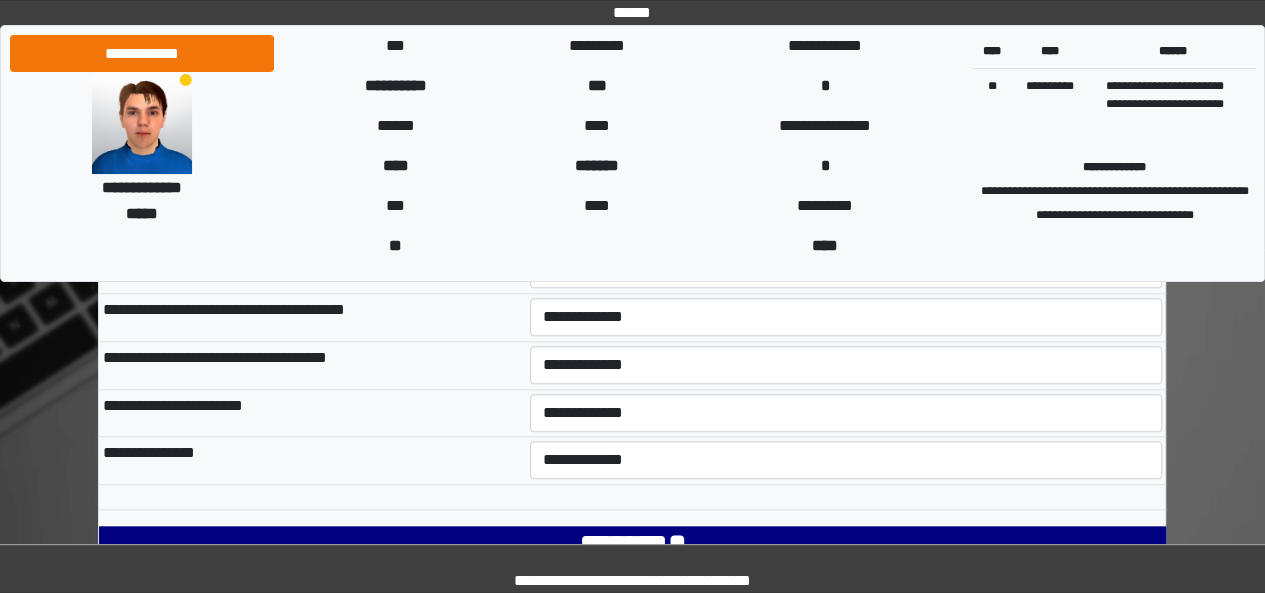 scroll, scrollTop: 784, scrollLeft: 0, axis: vertical 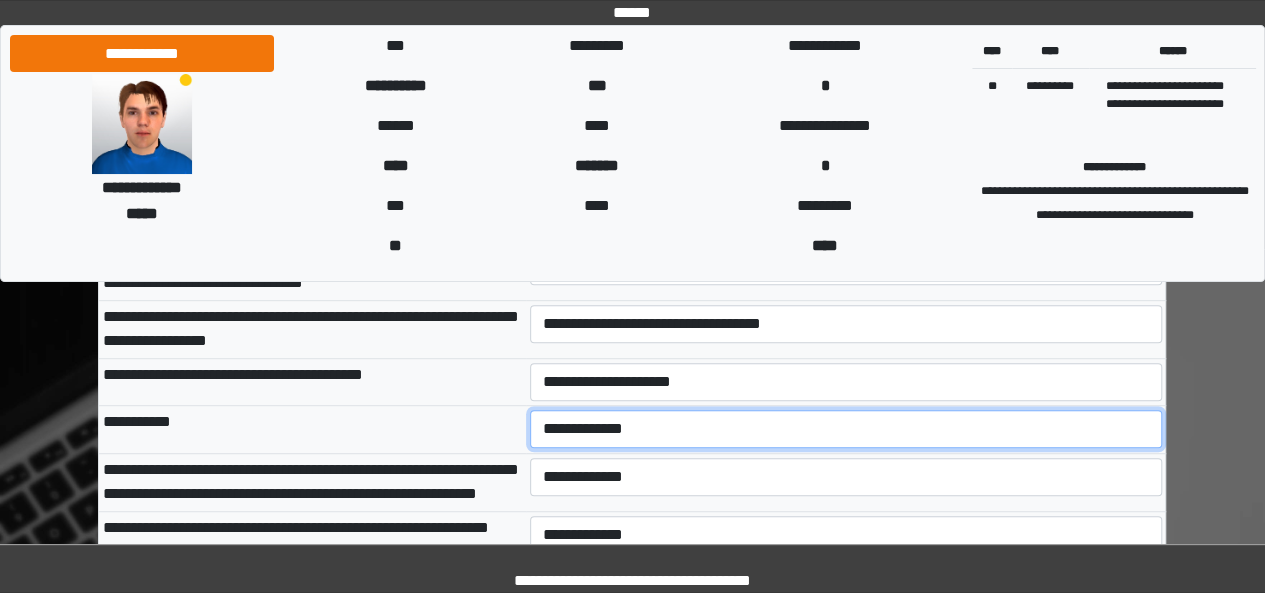 click on "**********" at bounding box center [846, 429] 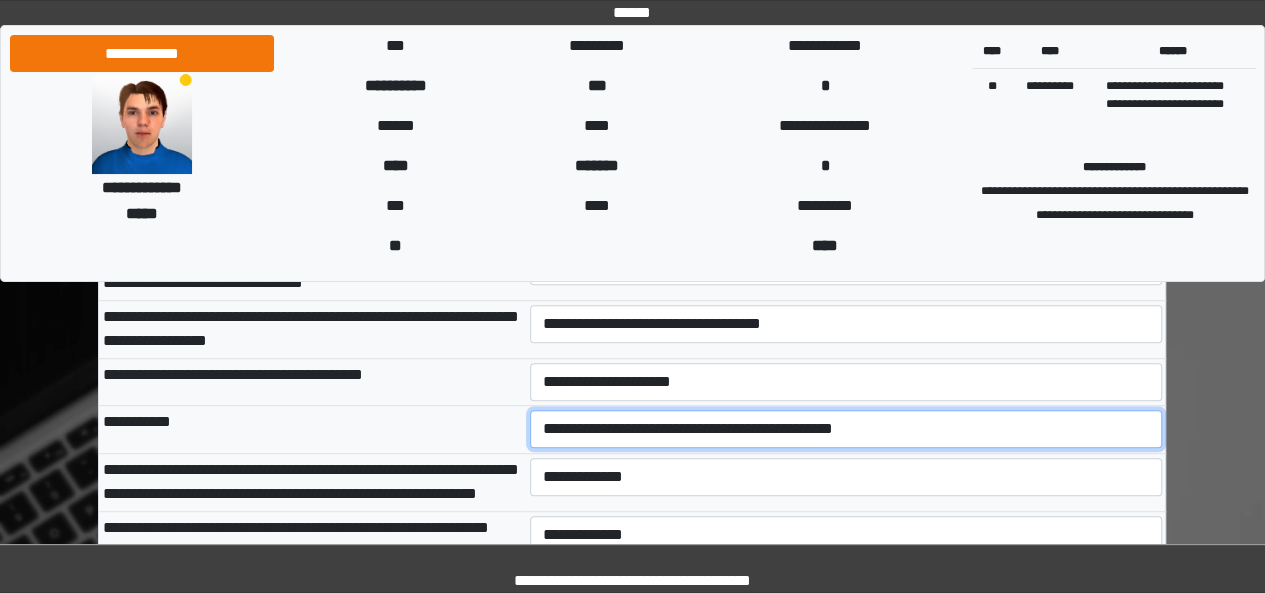 click on "**********" at bounding box center (846, 429) 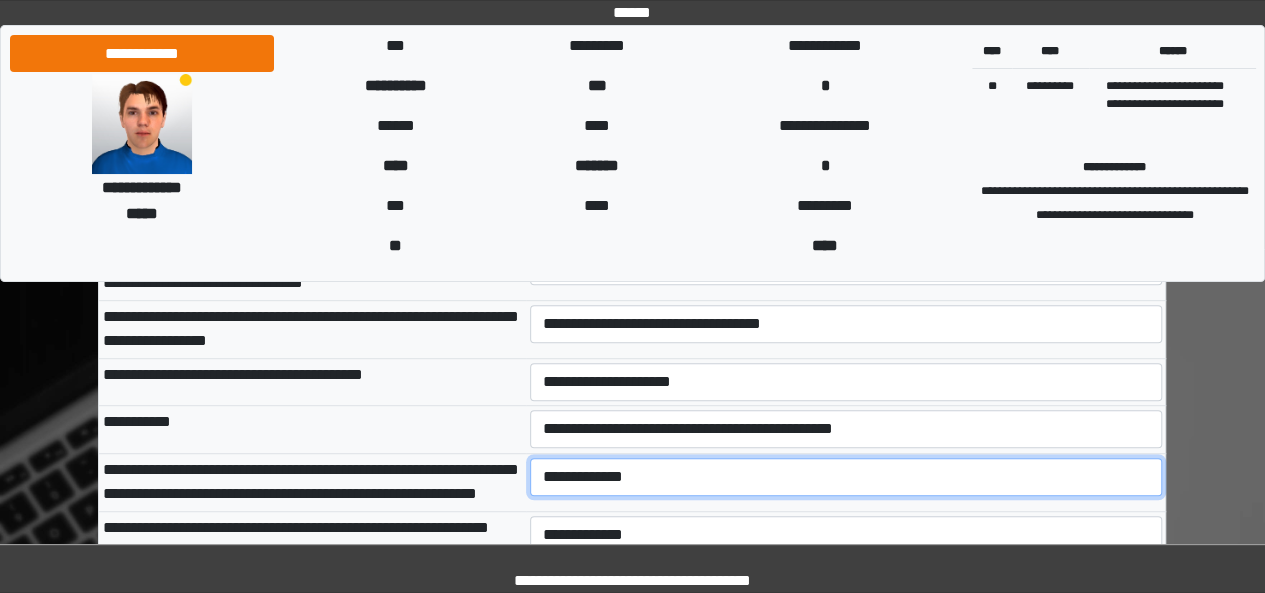 click on "**********" at bounding box center [846, 477] 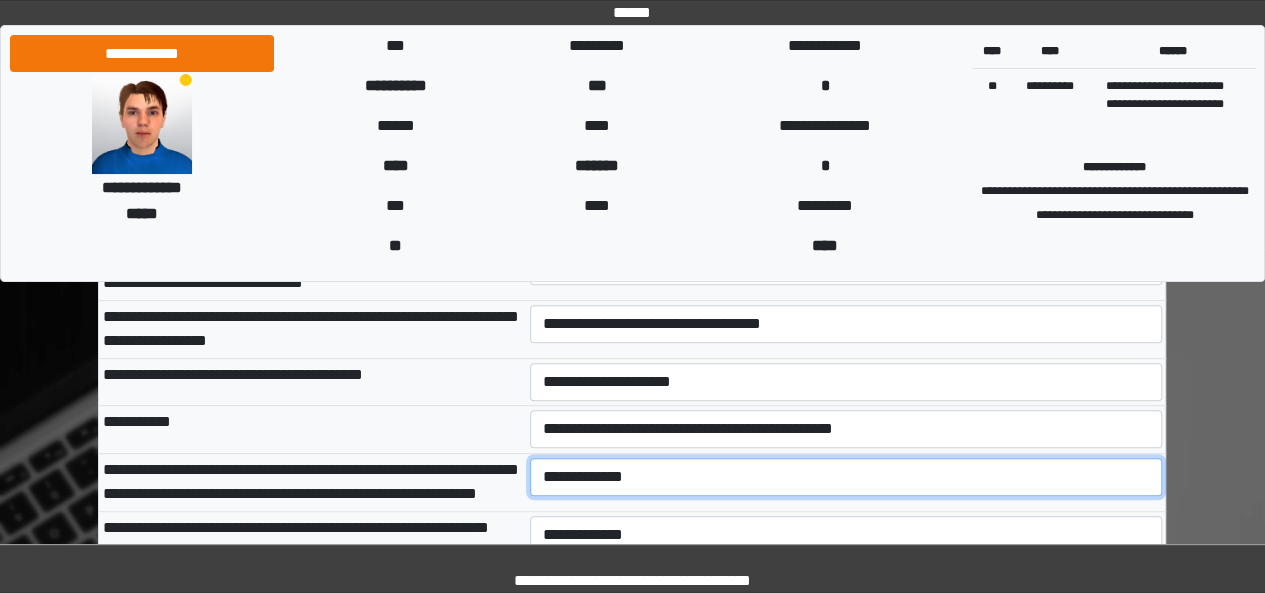 select on "***" 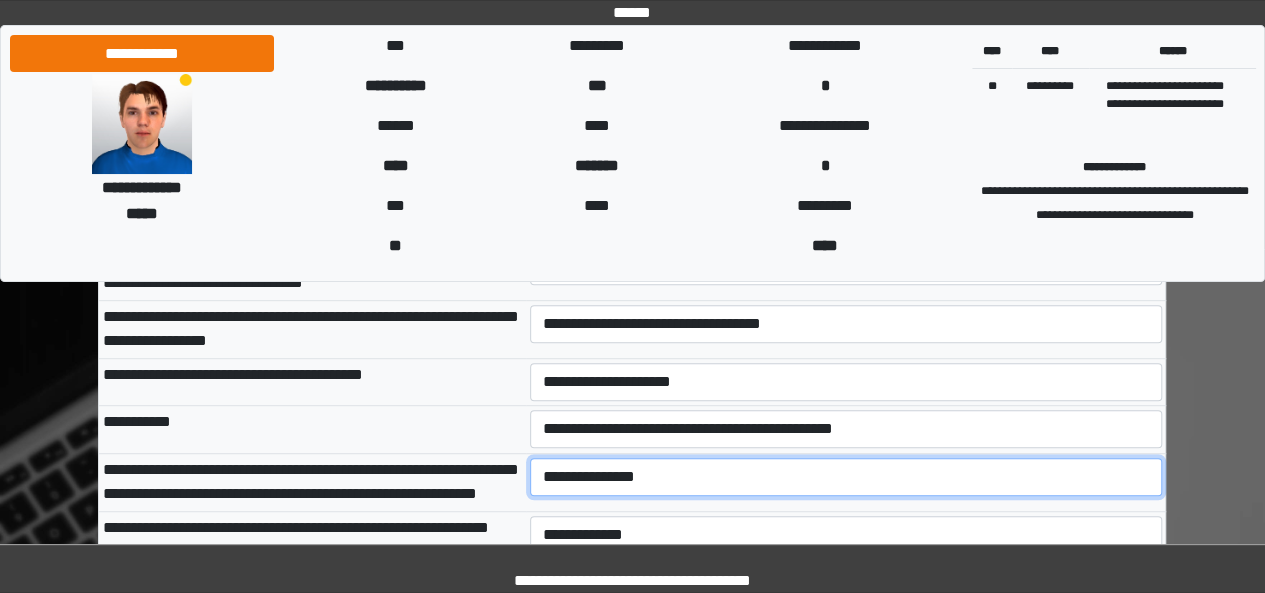 click on "**********" at bounding box center (846, 477) 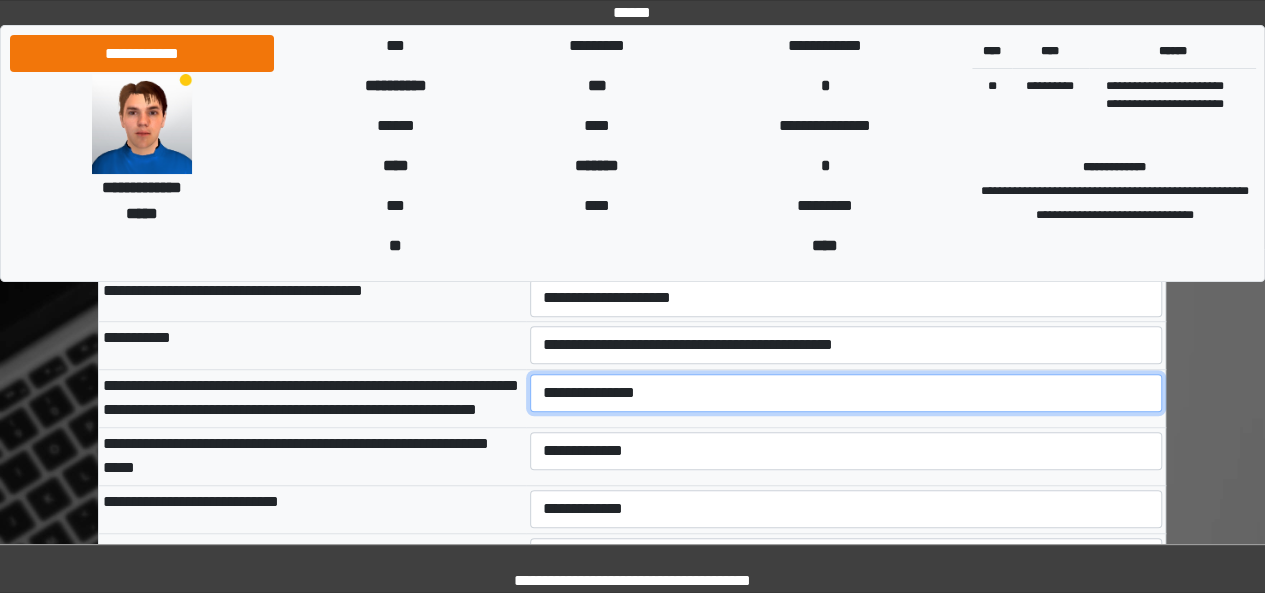scroll, scrollTop: 524, scrollLeft: 0, axis: vertical 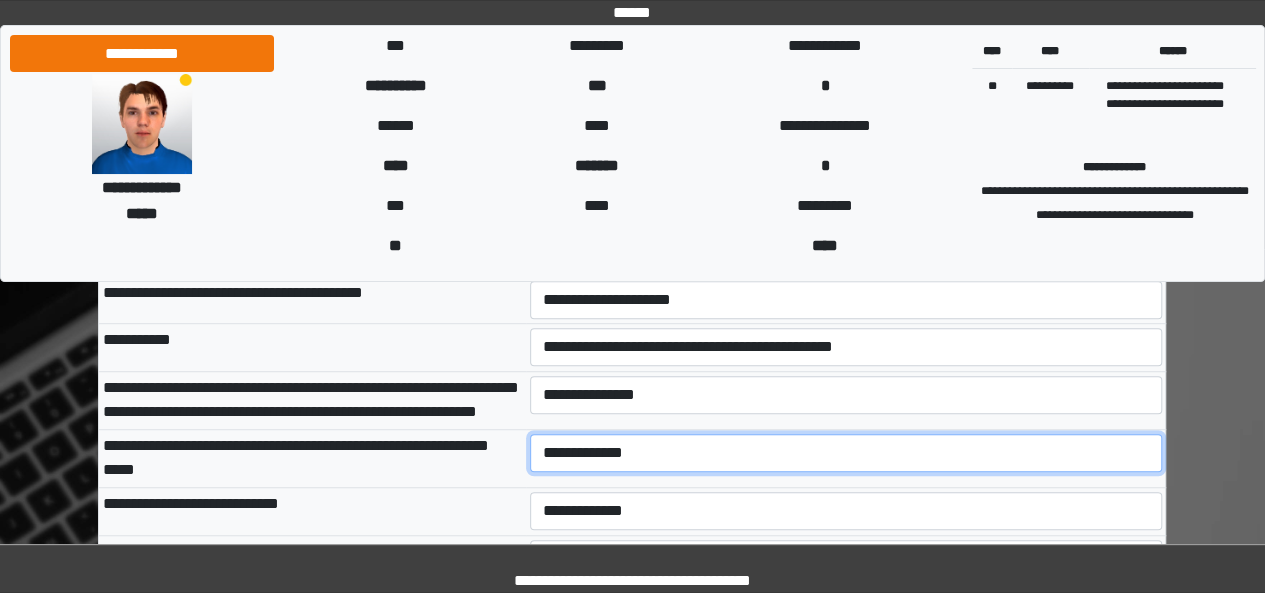 click on "**********" at bounding box center [846, 453] 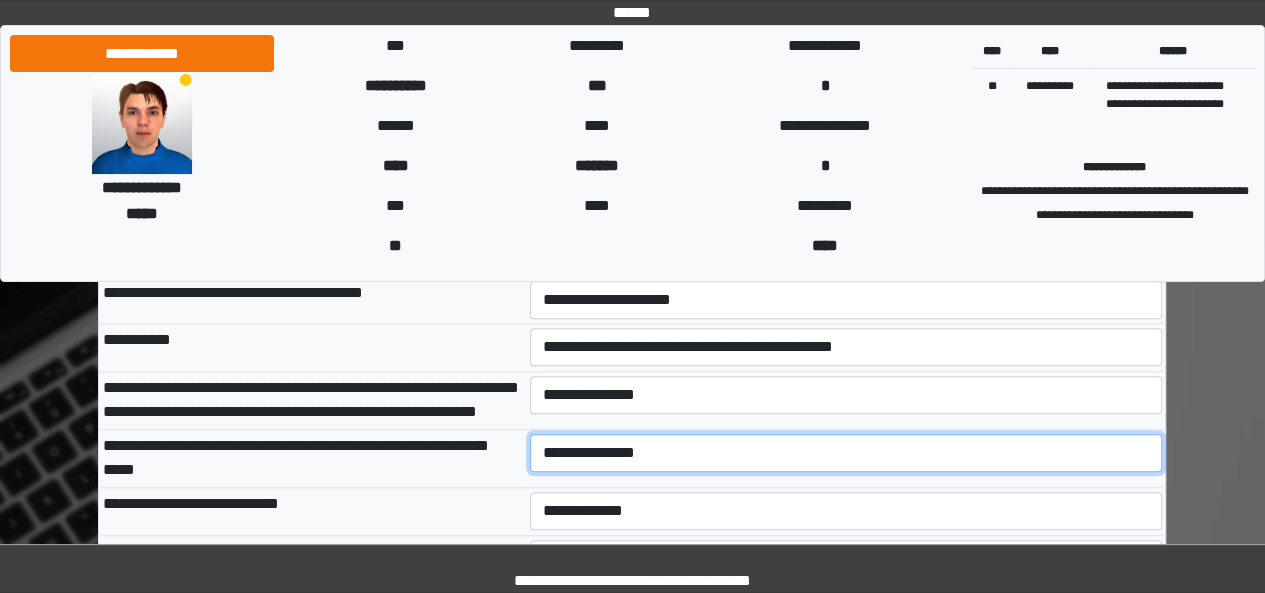click on "**********" at bounding box center (846, 453) 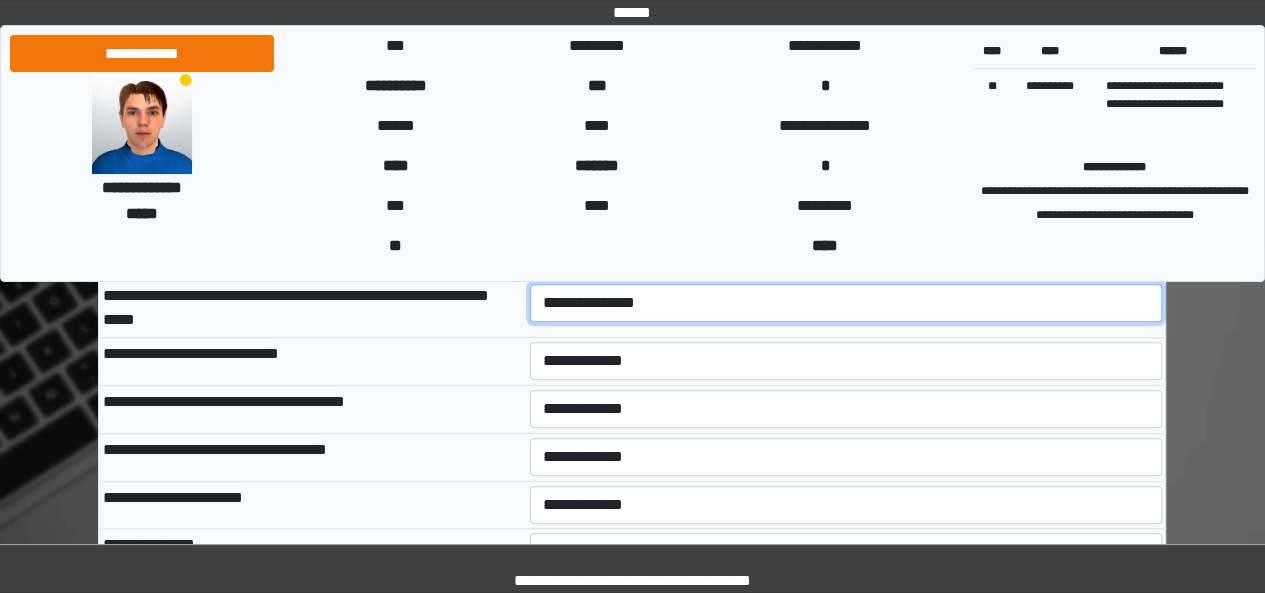 scroll, scrollTop: 524, scrollLeft: 0, axis: vertical 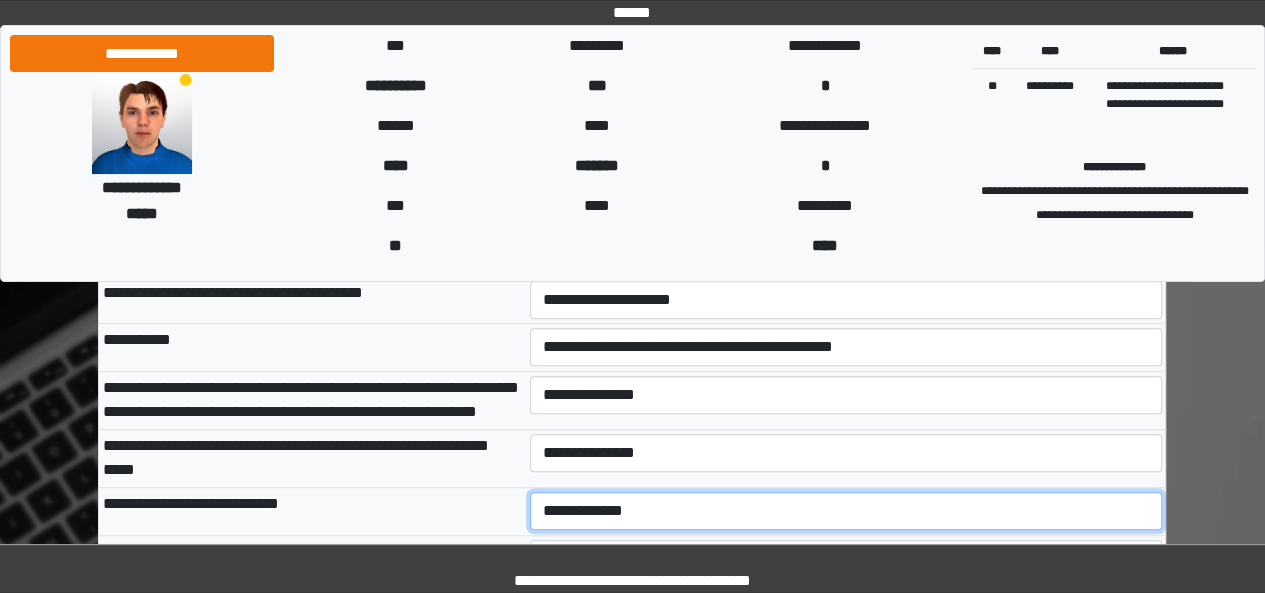 click on "**********" at bounding box center (846, 511) 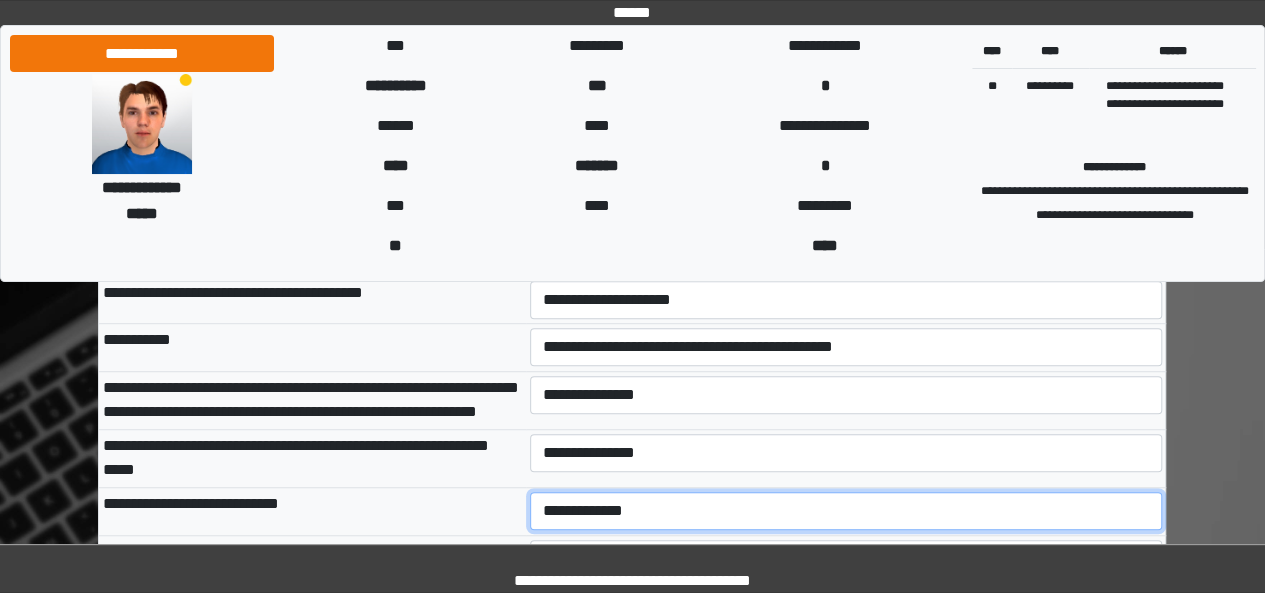 select on "***" 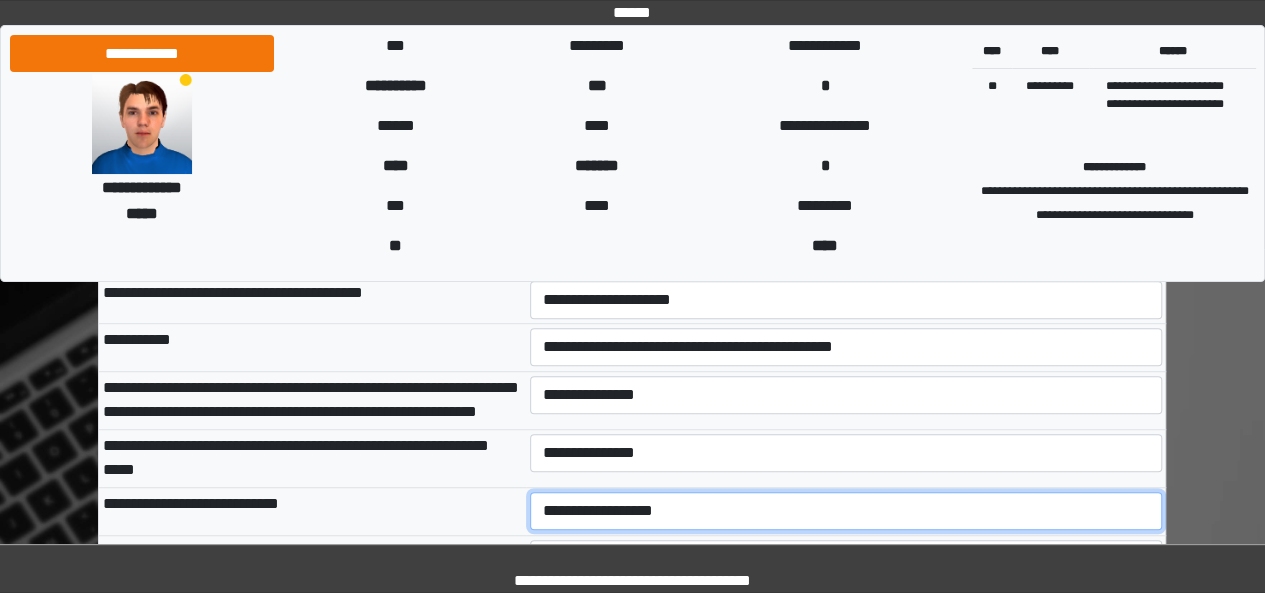 click on "**********" at bounding box center (846, 511) 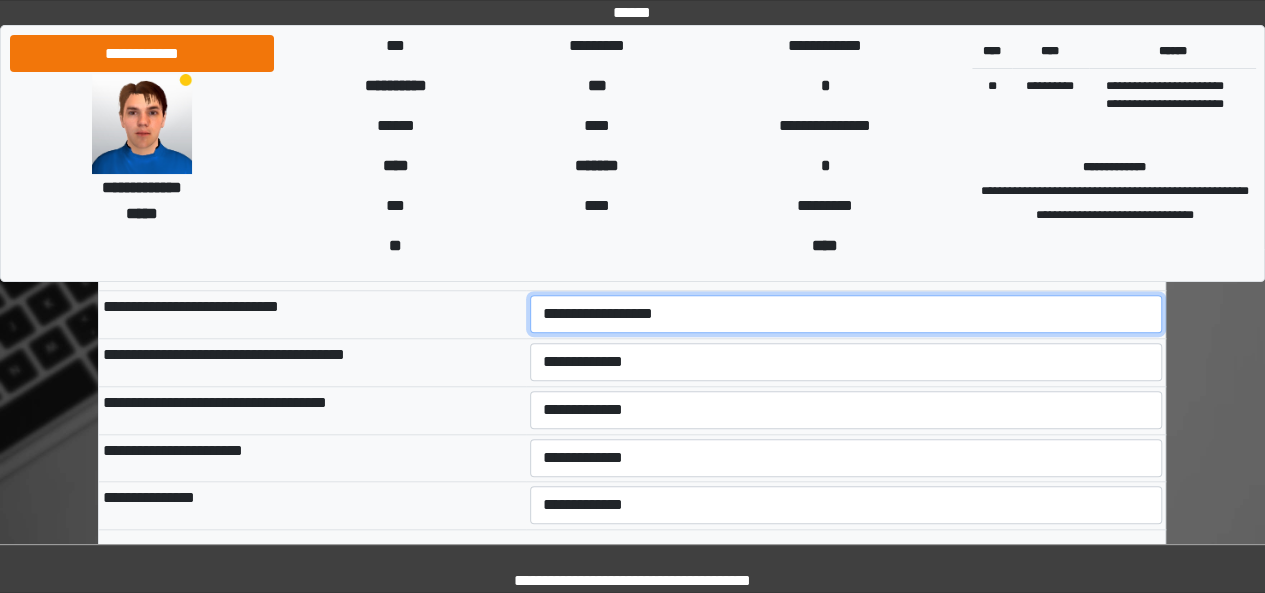 scroll, scrollTop: 732, scrollLeft: 0, axis: vertical 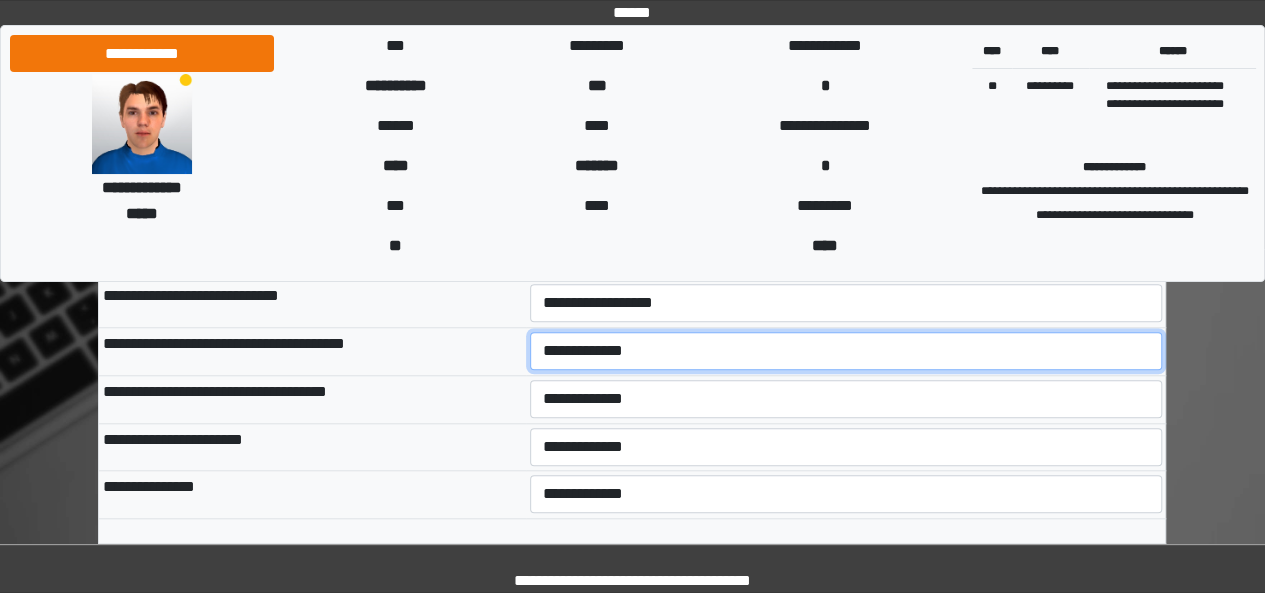 click on "**********" at bounding box center [846, 351] 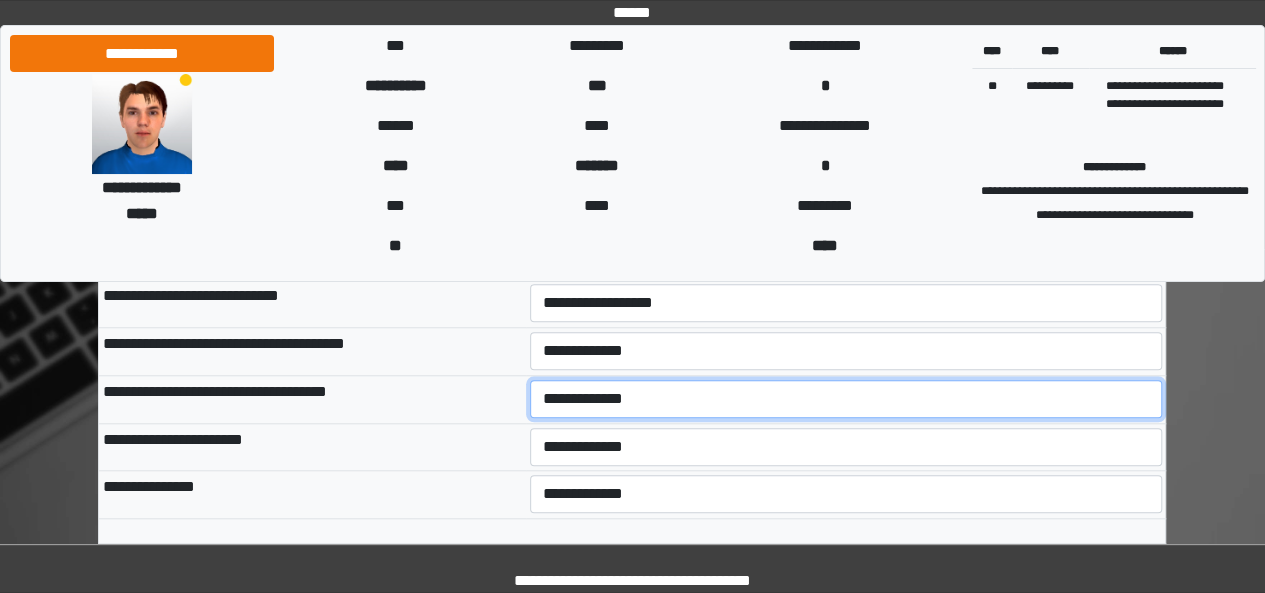 click on "**********" at bounding box center [846, 399] 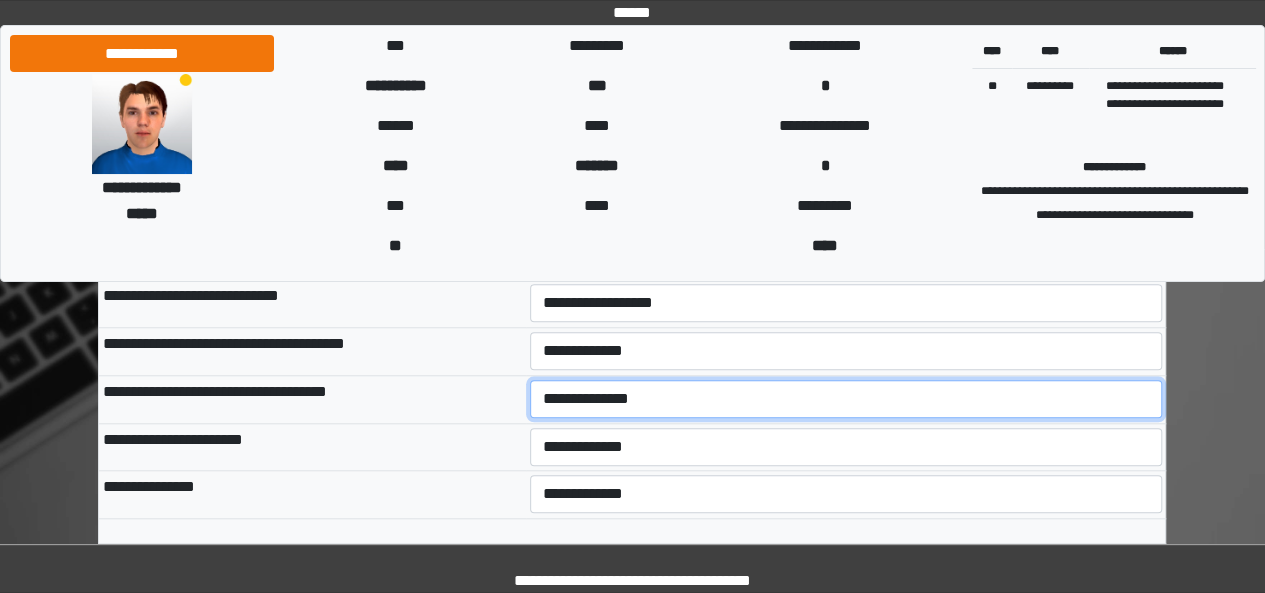 click on "**********" at bounding box center [846, 399] 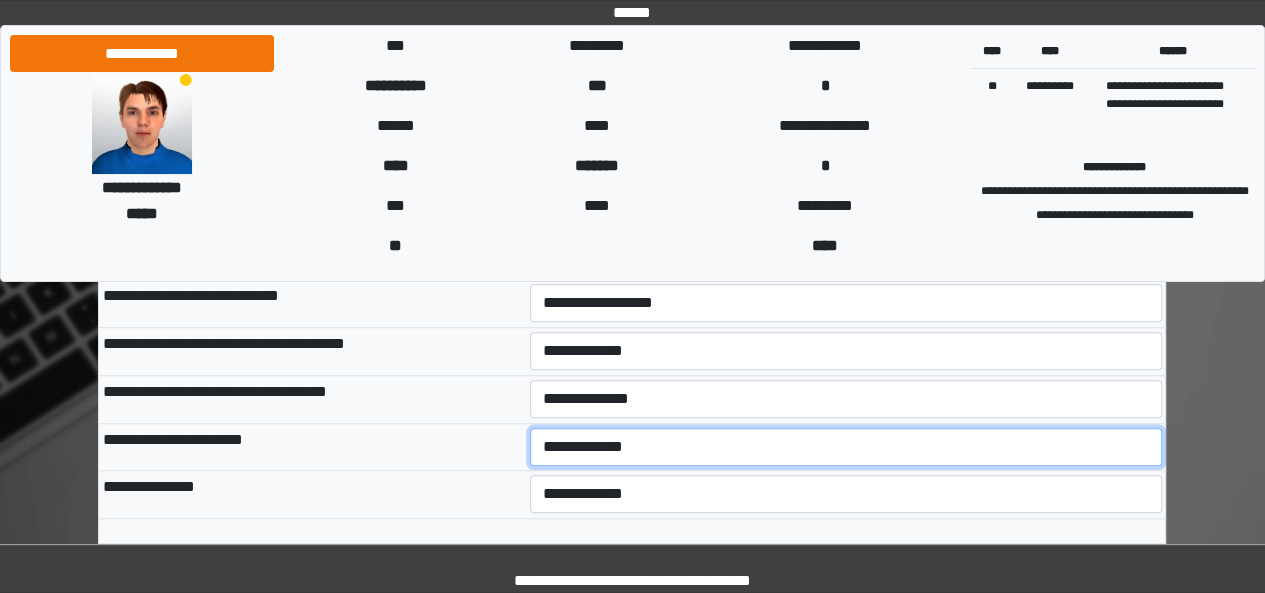 click on "**********" at bounding box center [846, 447] 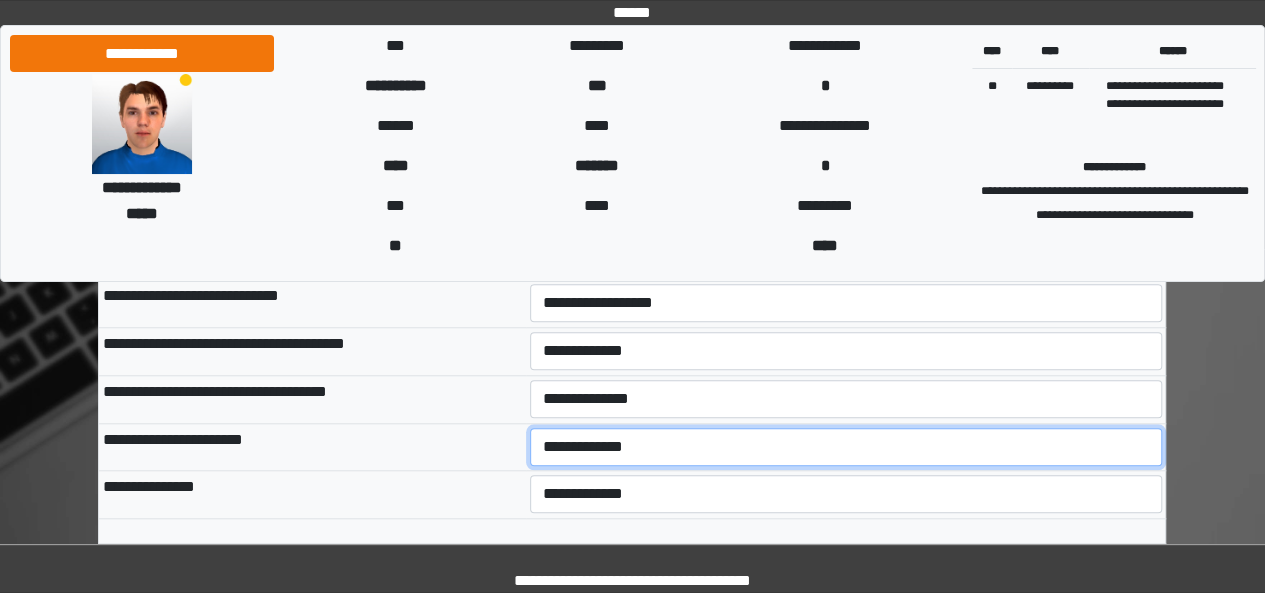 select on "***" 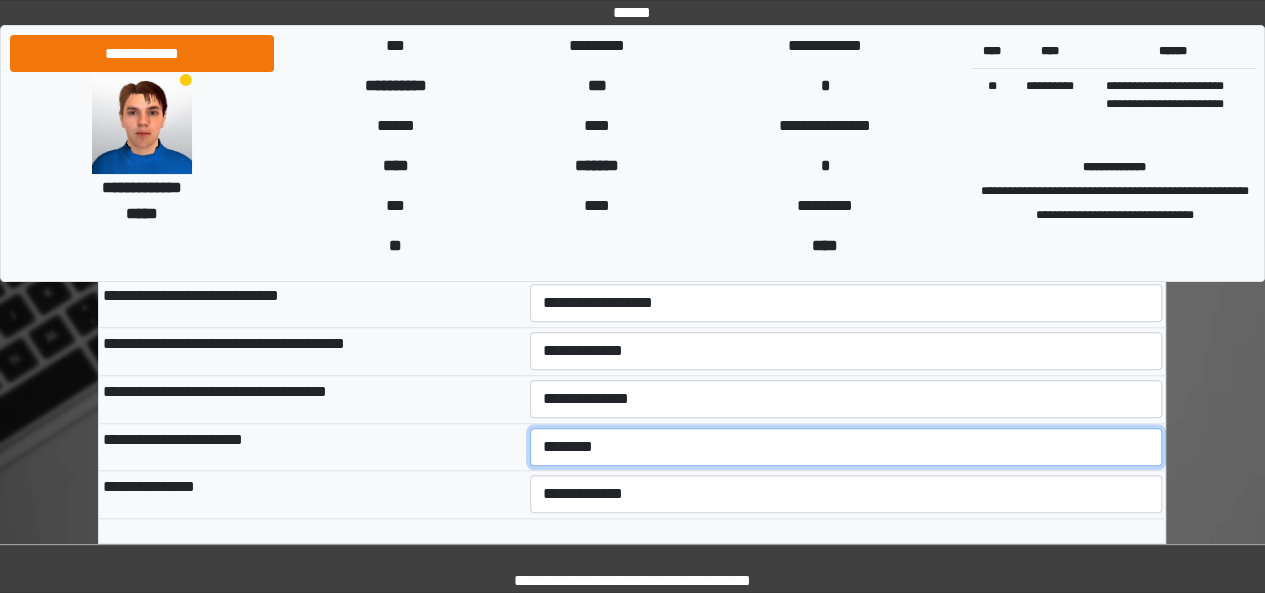 click on "**********" at bounding box center [846, 447] 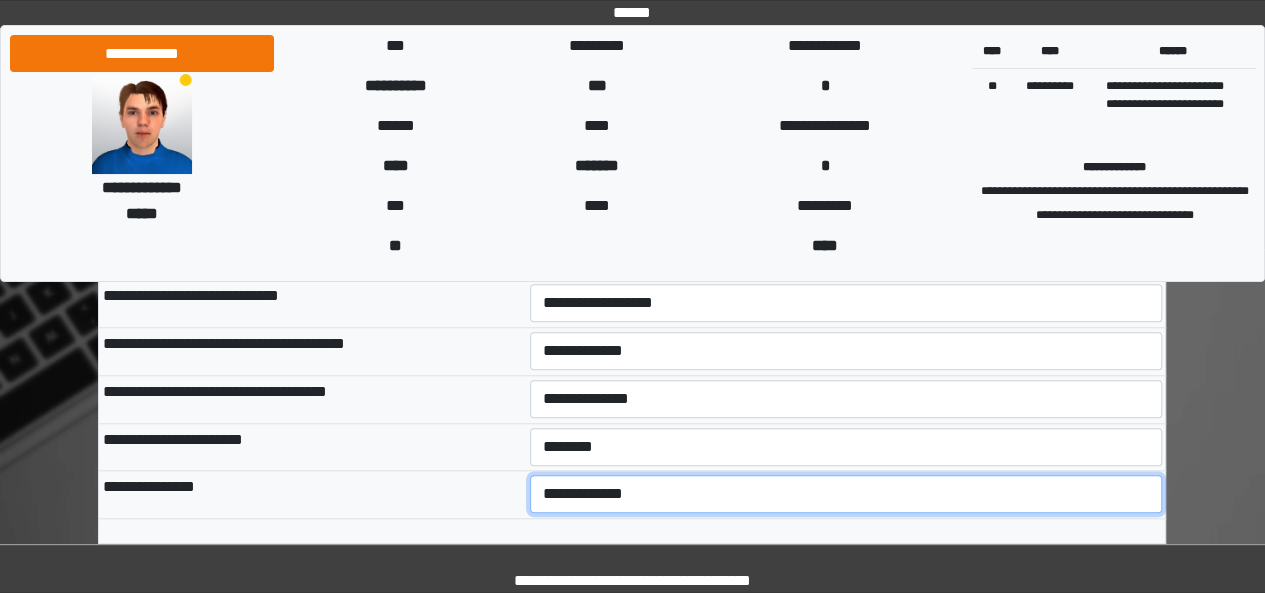 click on "**********" at bounding box center [846, 494] 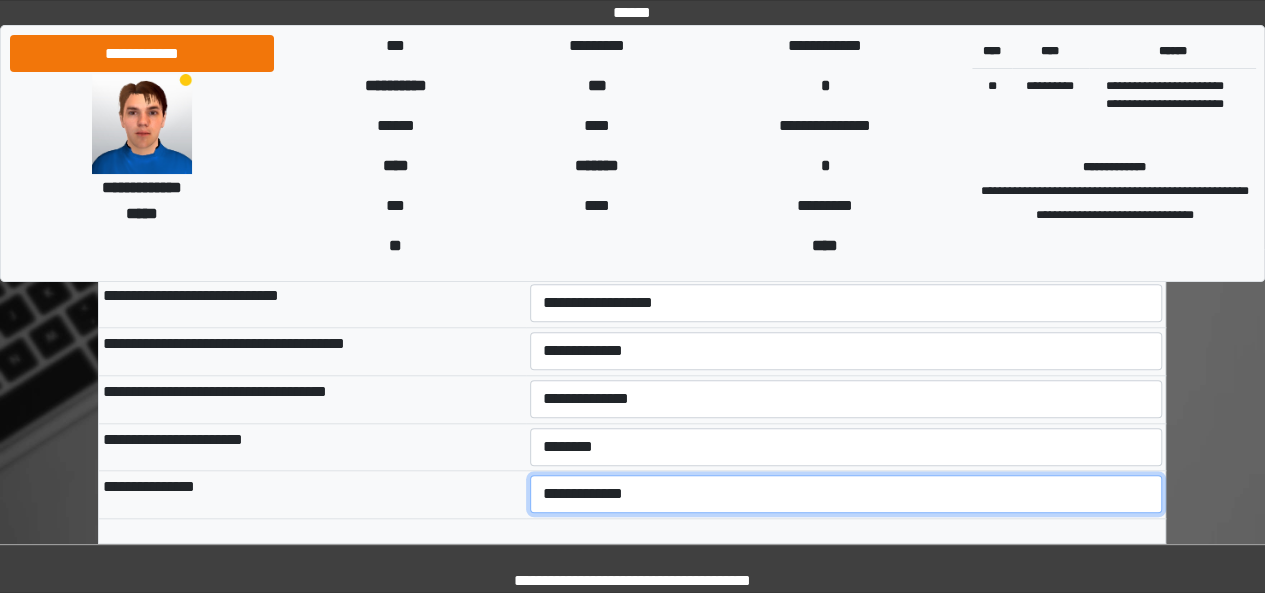select on "***" 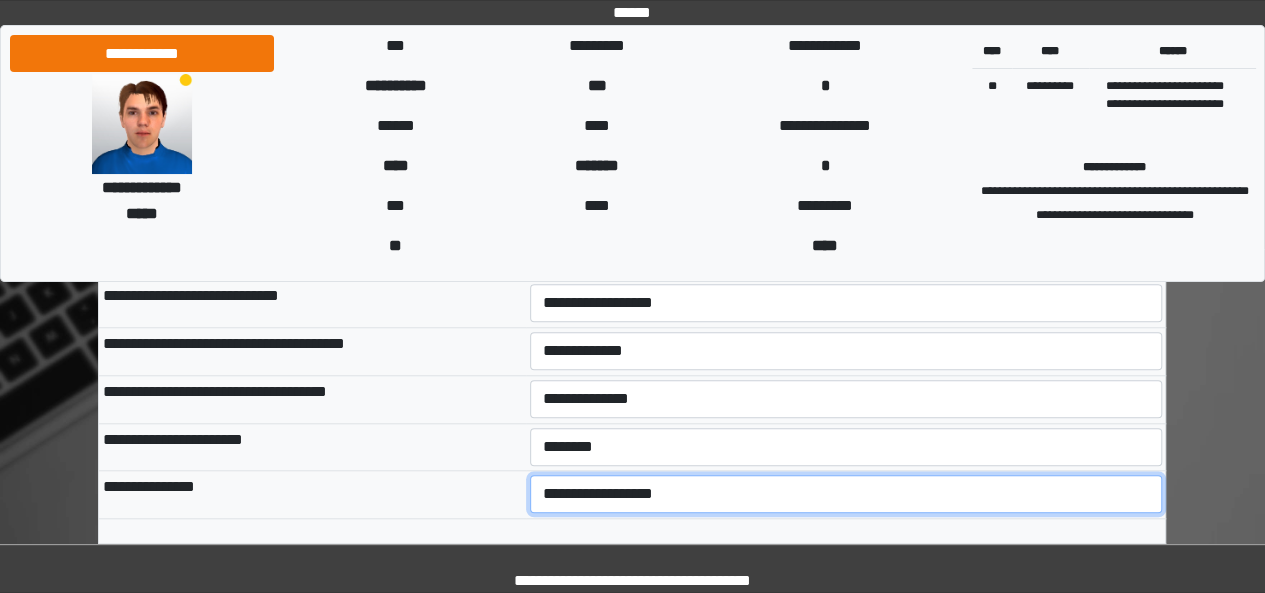 click on "**********" at bounding box center [846, 494] 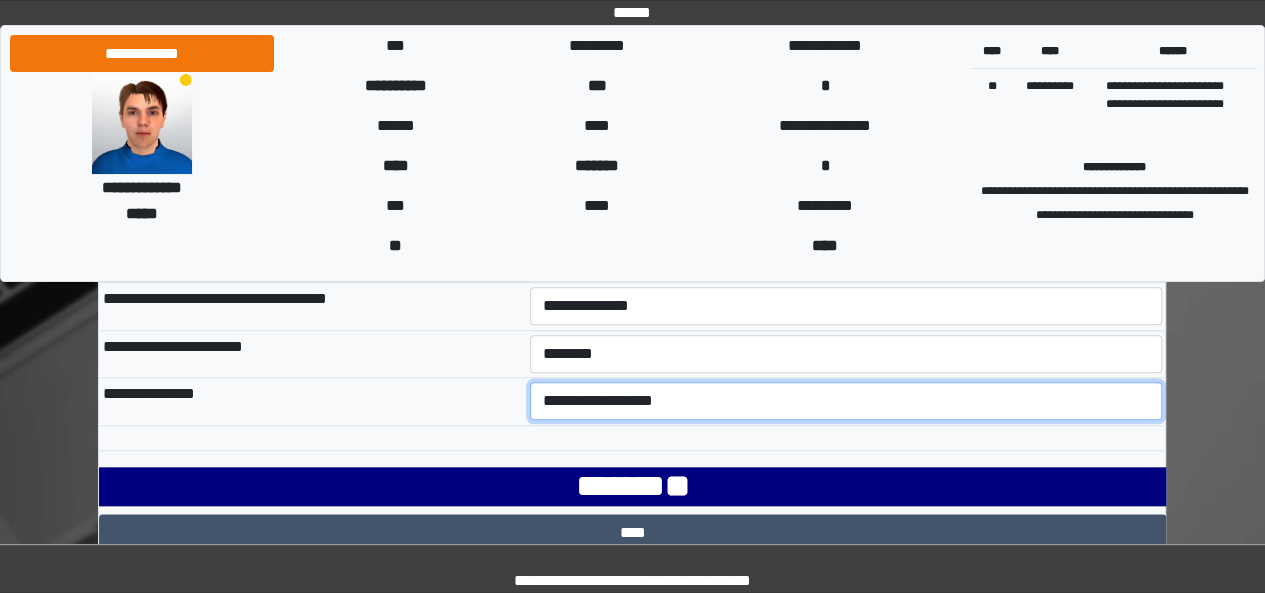 scroll, scrollTop: 894, scrollLeft: 0, axis: vertical 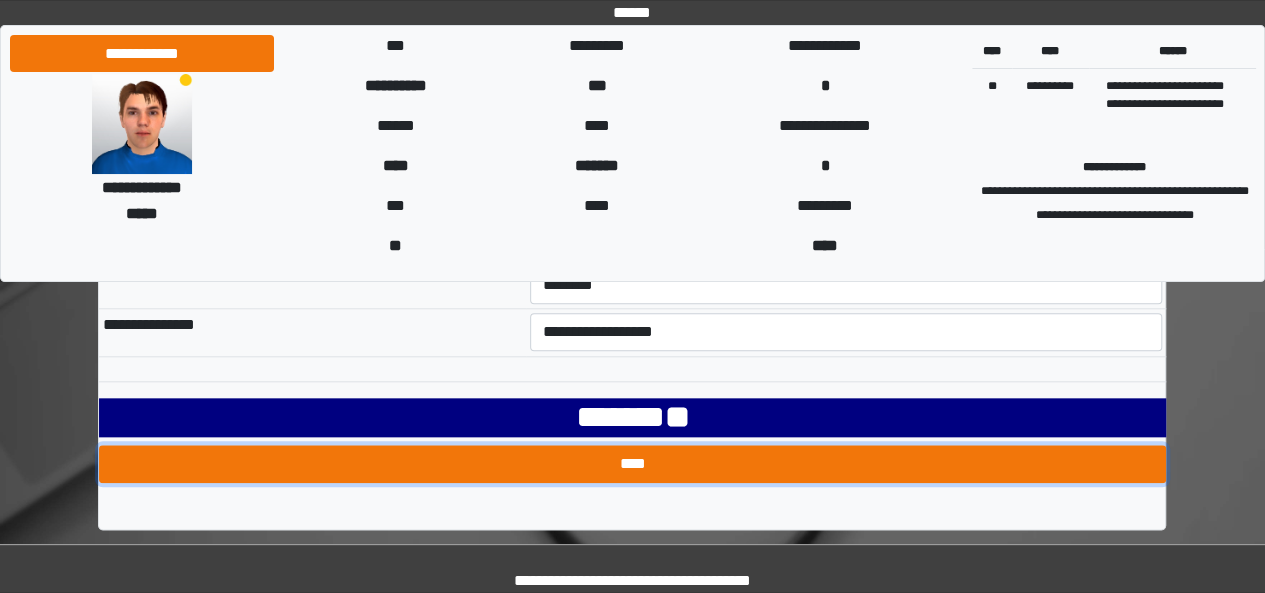 click on "****" at bounding box center [632, 464] 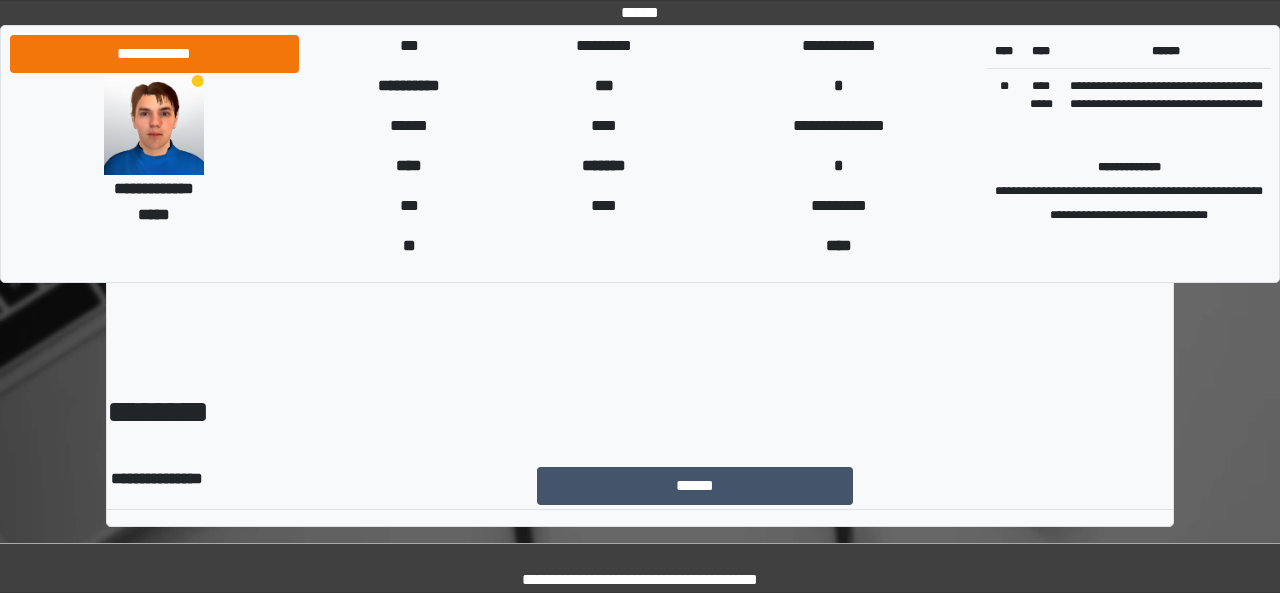 scroll, scrollTop: 0, scrollLeft: 0, axis: both 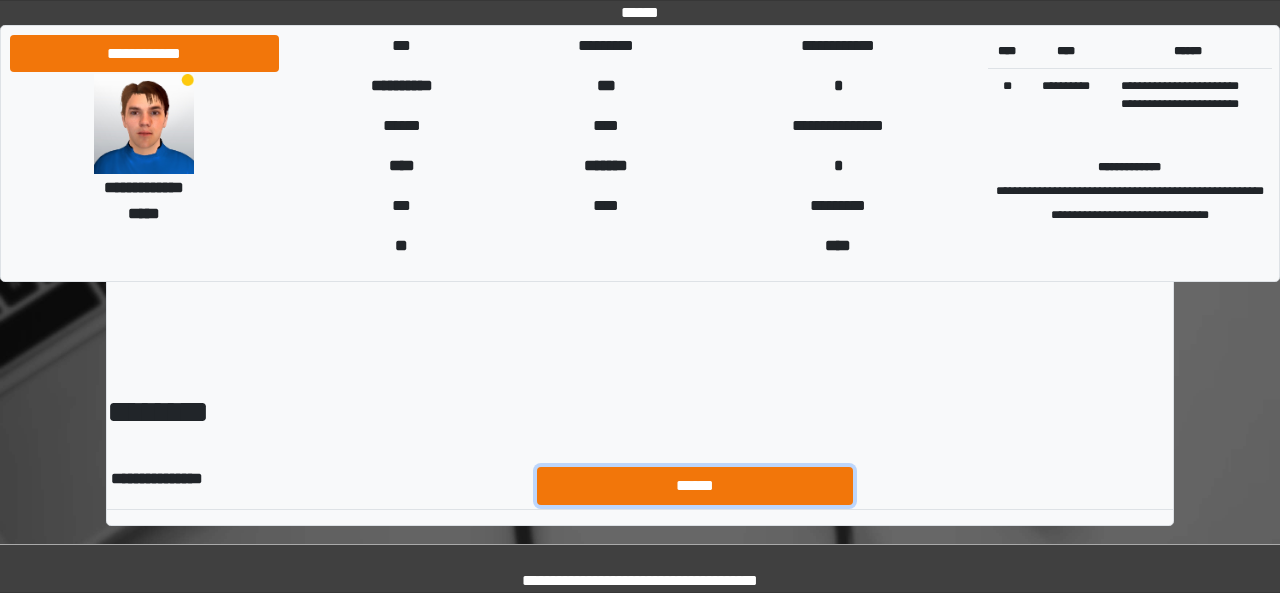 click on "******" at bounding box center (695, 485) 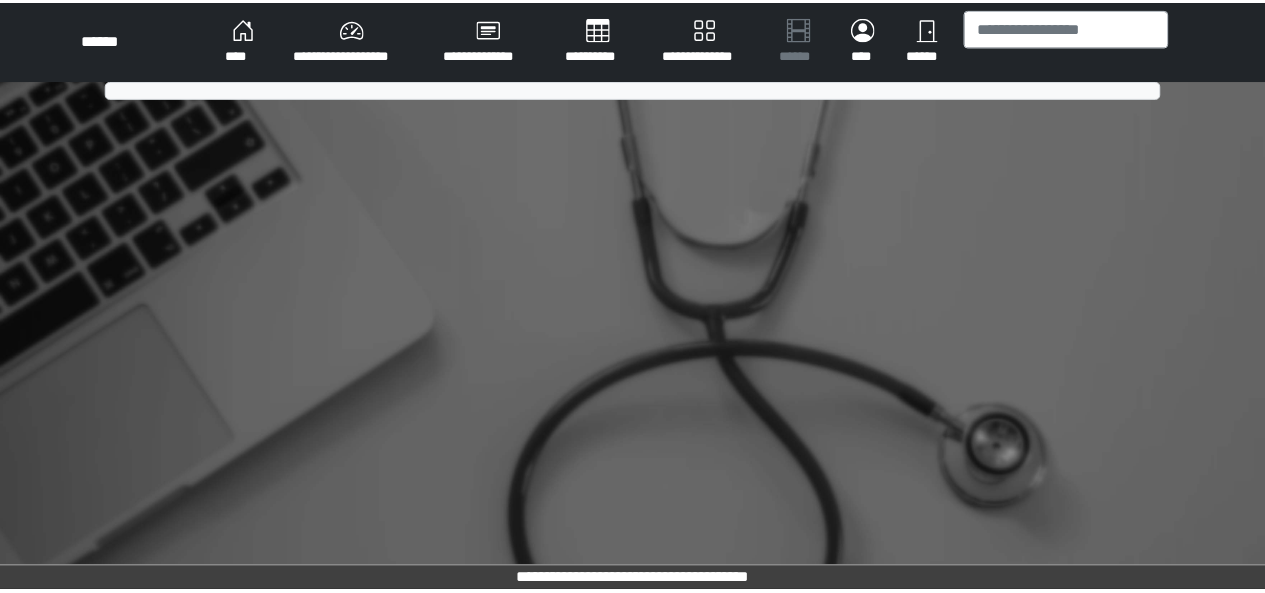 scroll, scrollTop: 0, scrollLeft: 0, axis: both 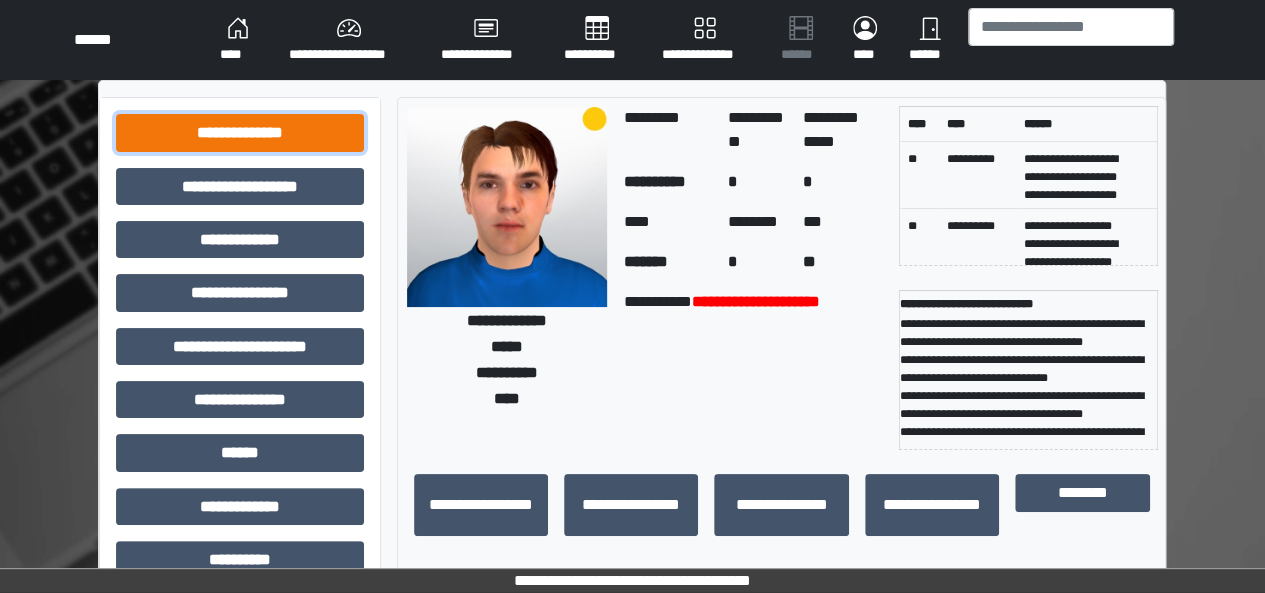 click on "**********" at bounding box center [240, 132] 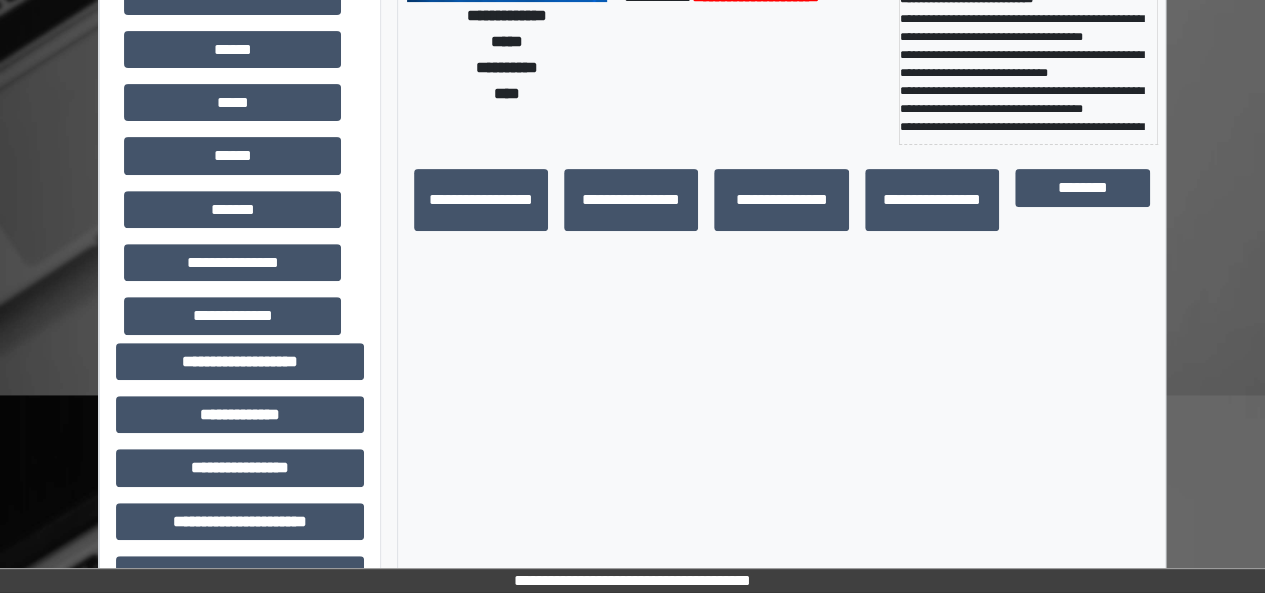 scroll, scrollTop: 328, scrollLeft: 0, axis: vertical 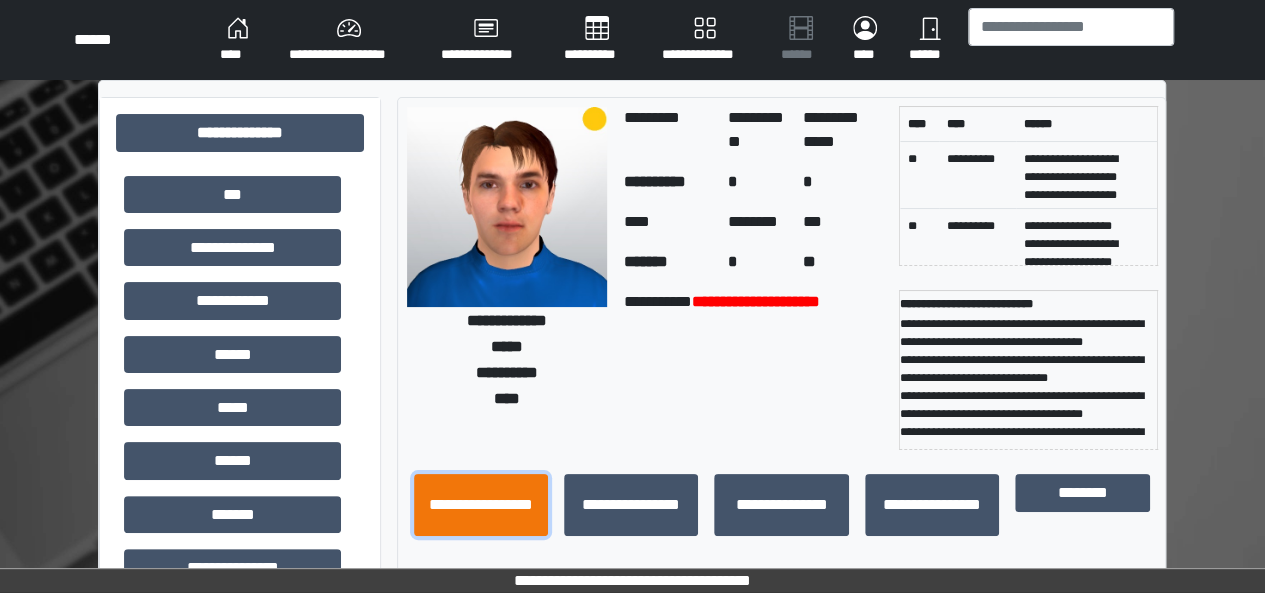 click on "**********" at bounding box center [481, 504] 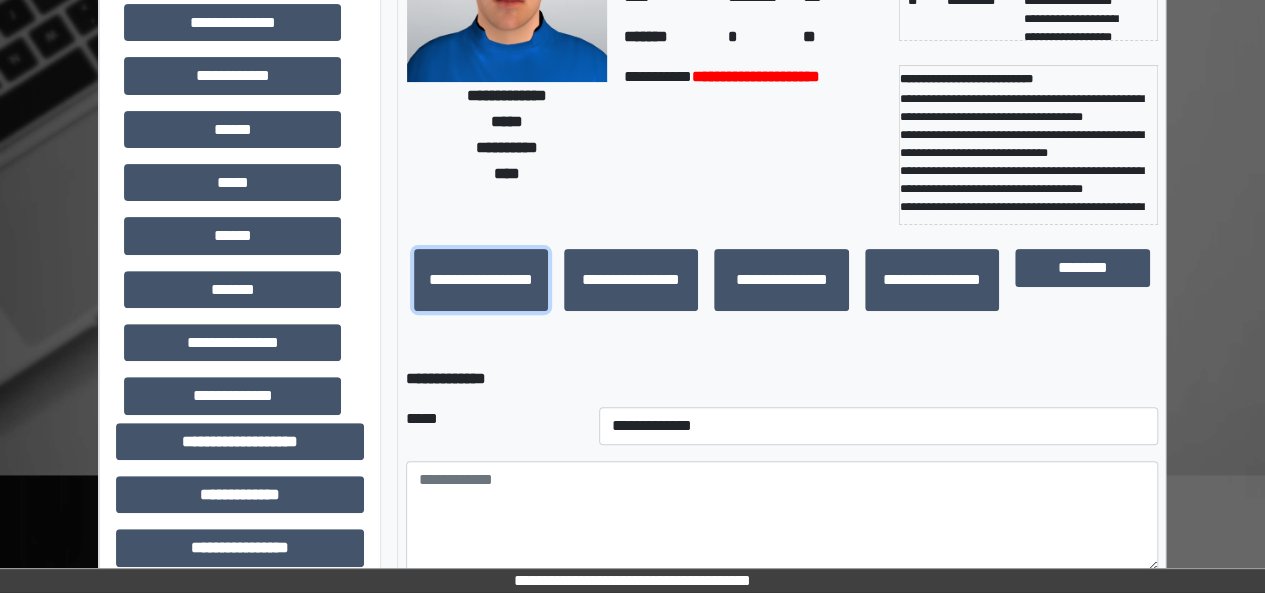 scroll, scrollTop: 298, scrollLeft: 0, axis: vertical 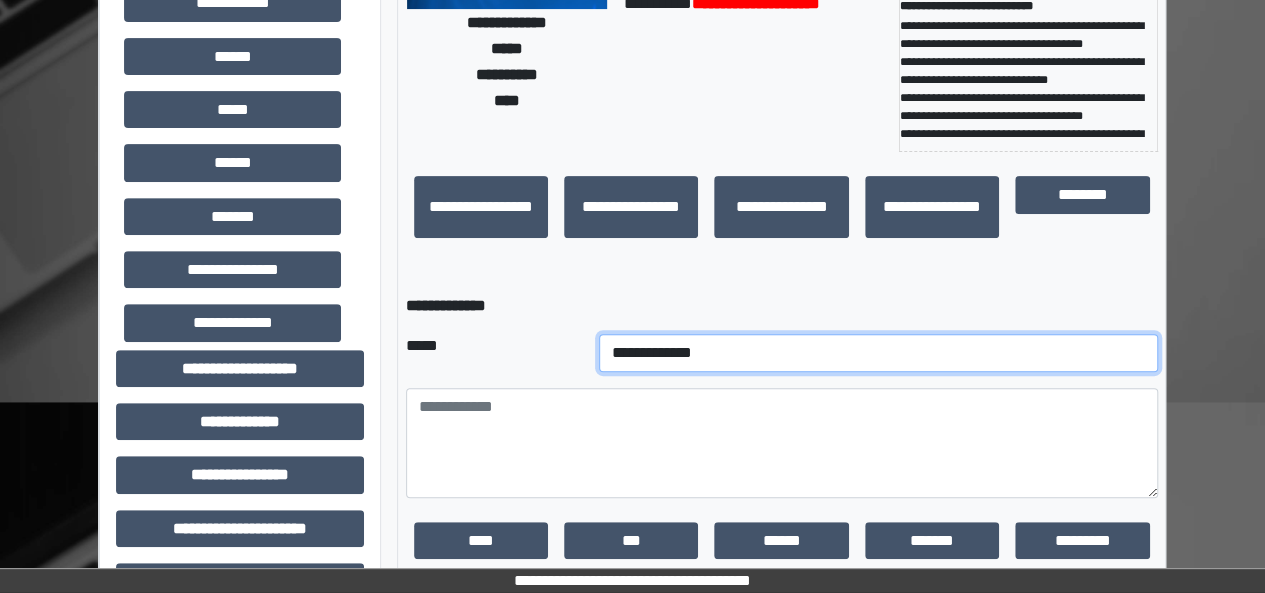 click on "**********" at bounding box center [878, 353] 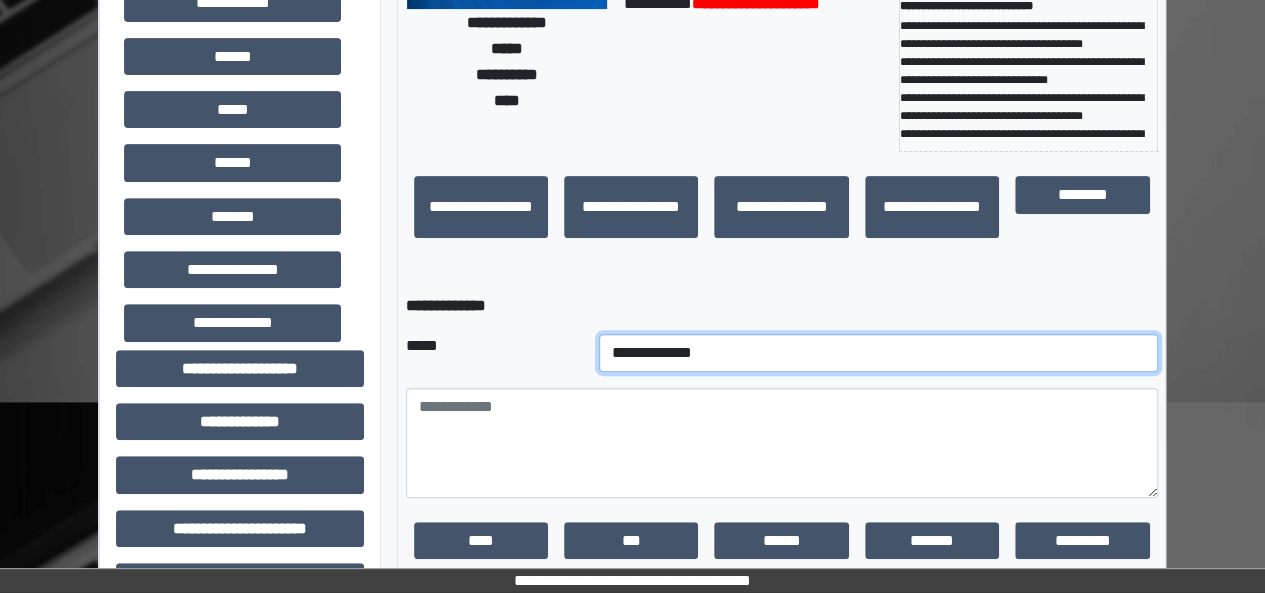 select on "*" 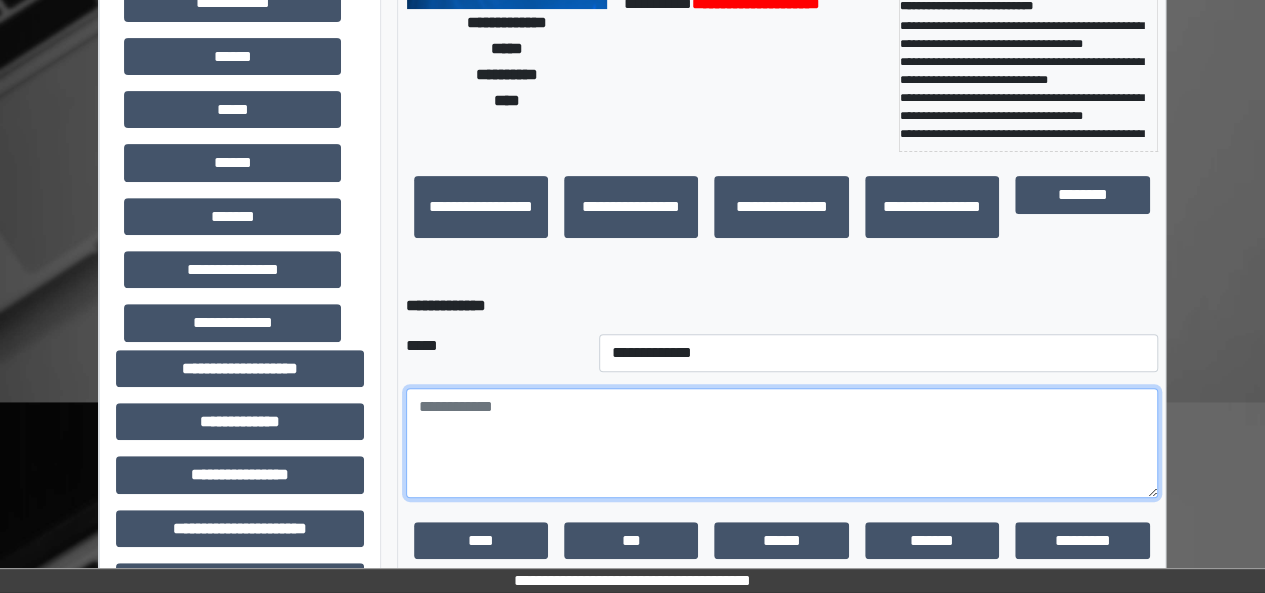 click at bounding box center [782, 443] 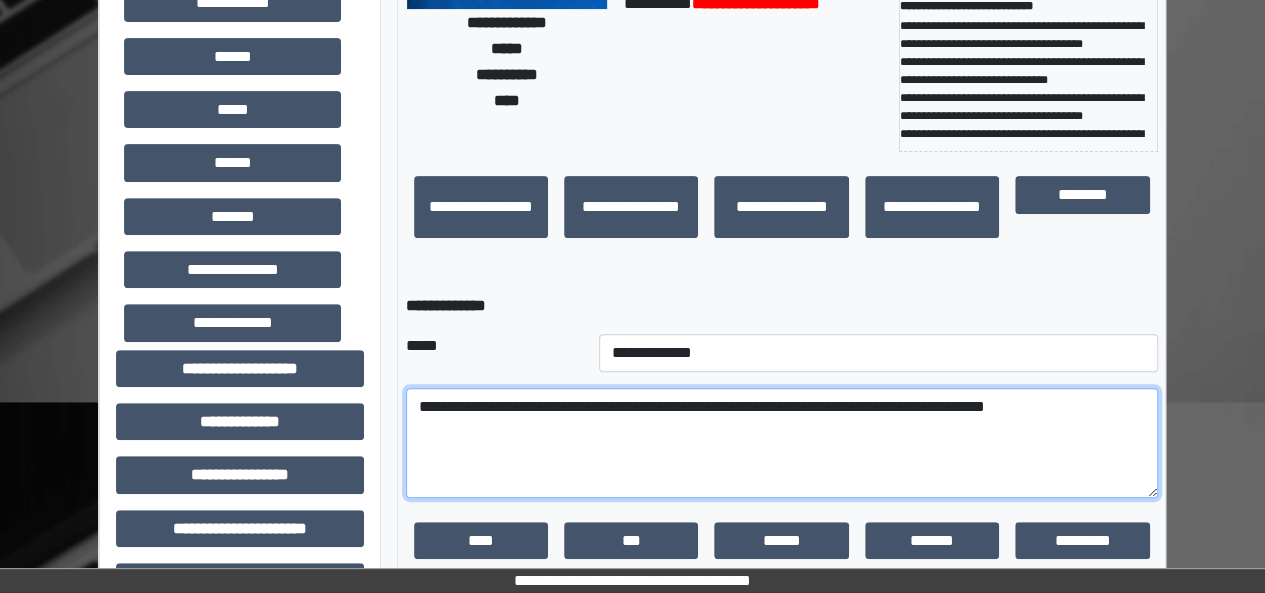 type on "**********" 